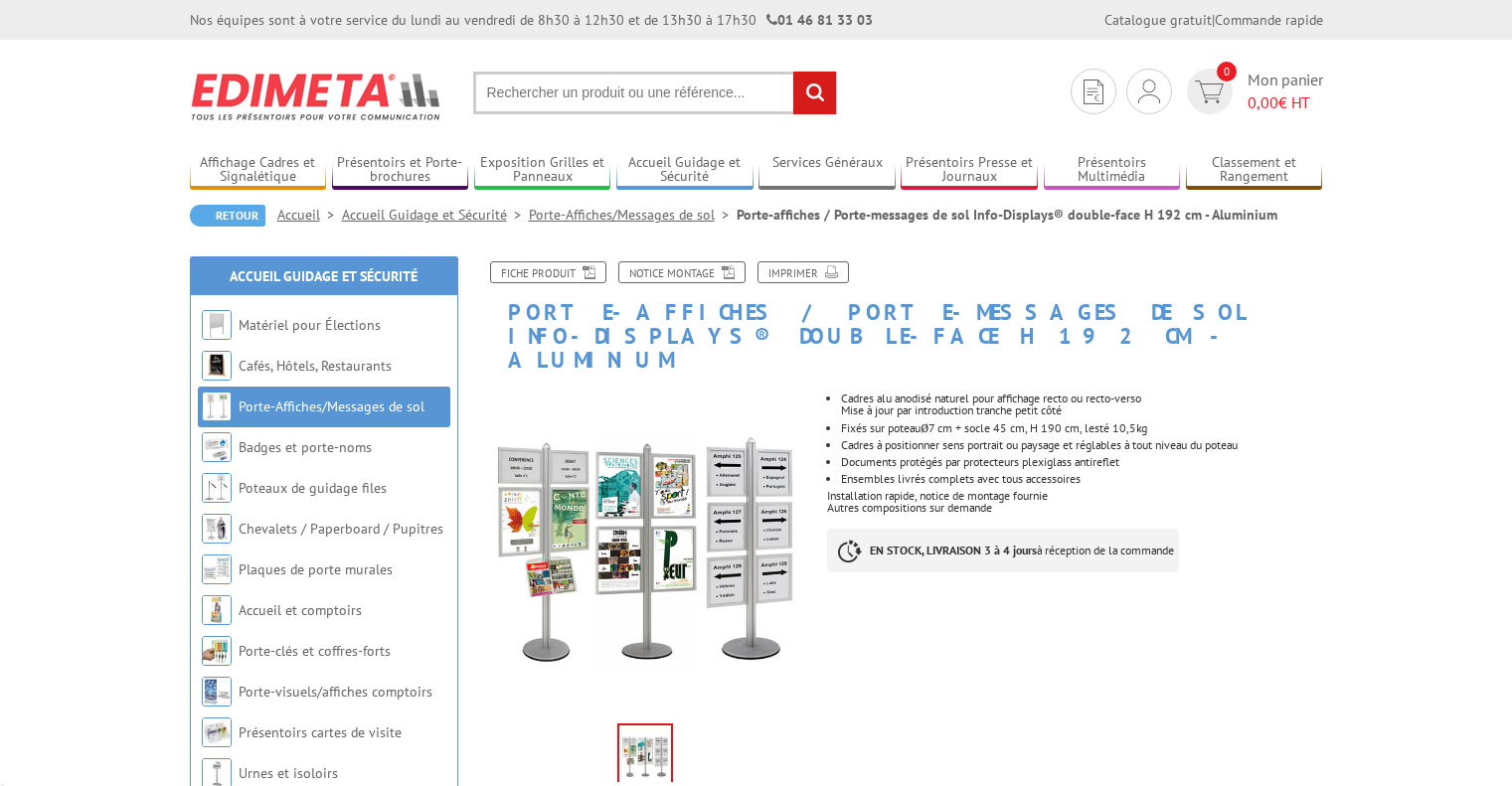 scroll, scrollTop: 0, scrollLeft: 0, axis: both 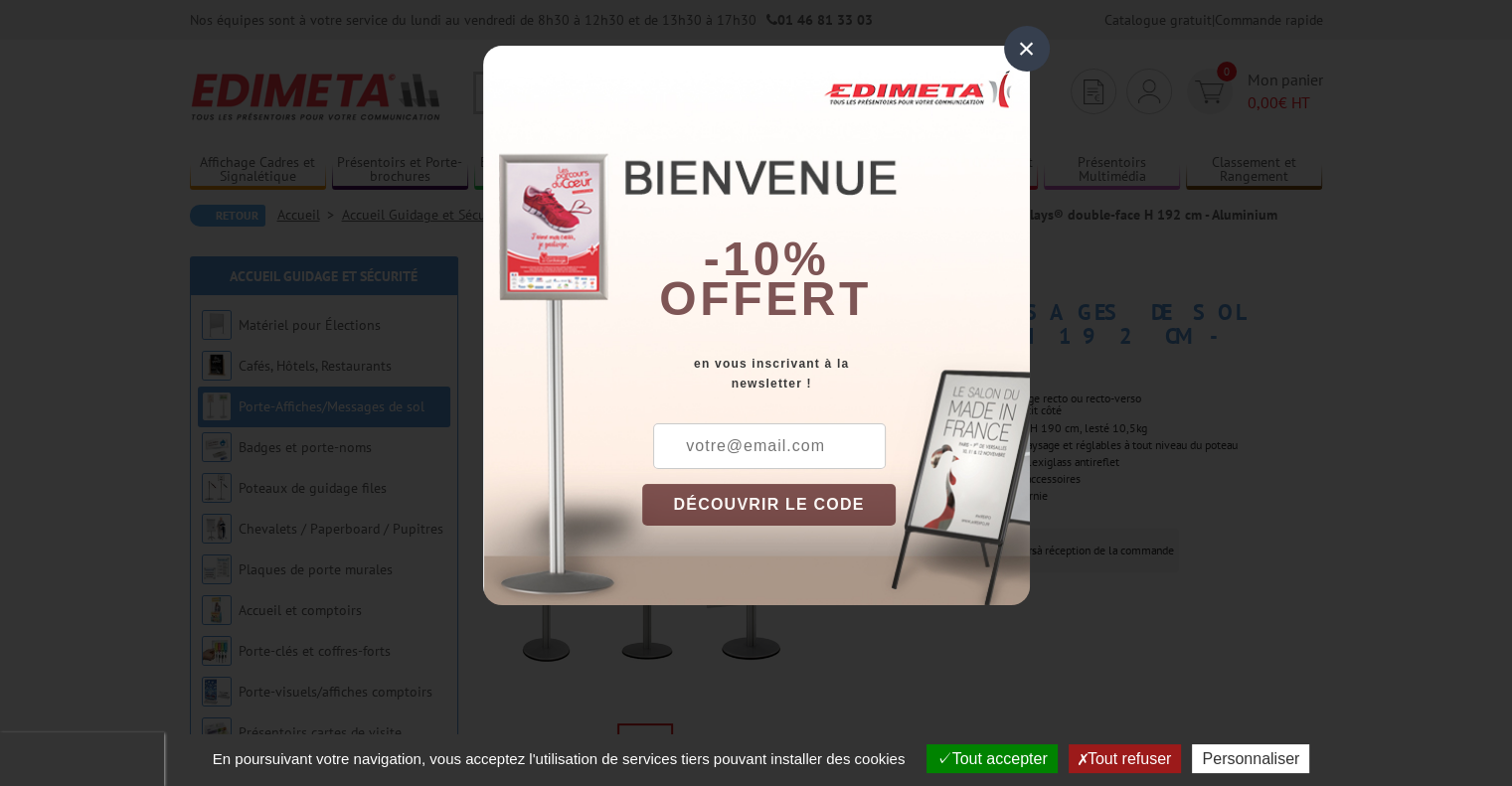 drag, startPoint x: 729, startPoint y: 438, endPoint x: 620, endPoint y: 459, distance: 111.0045 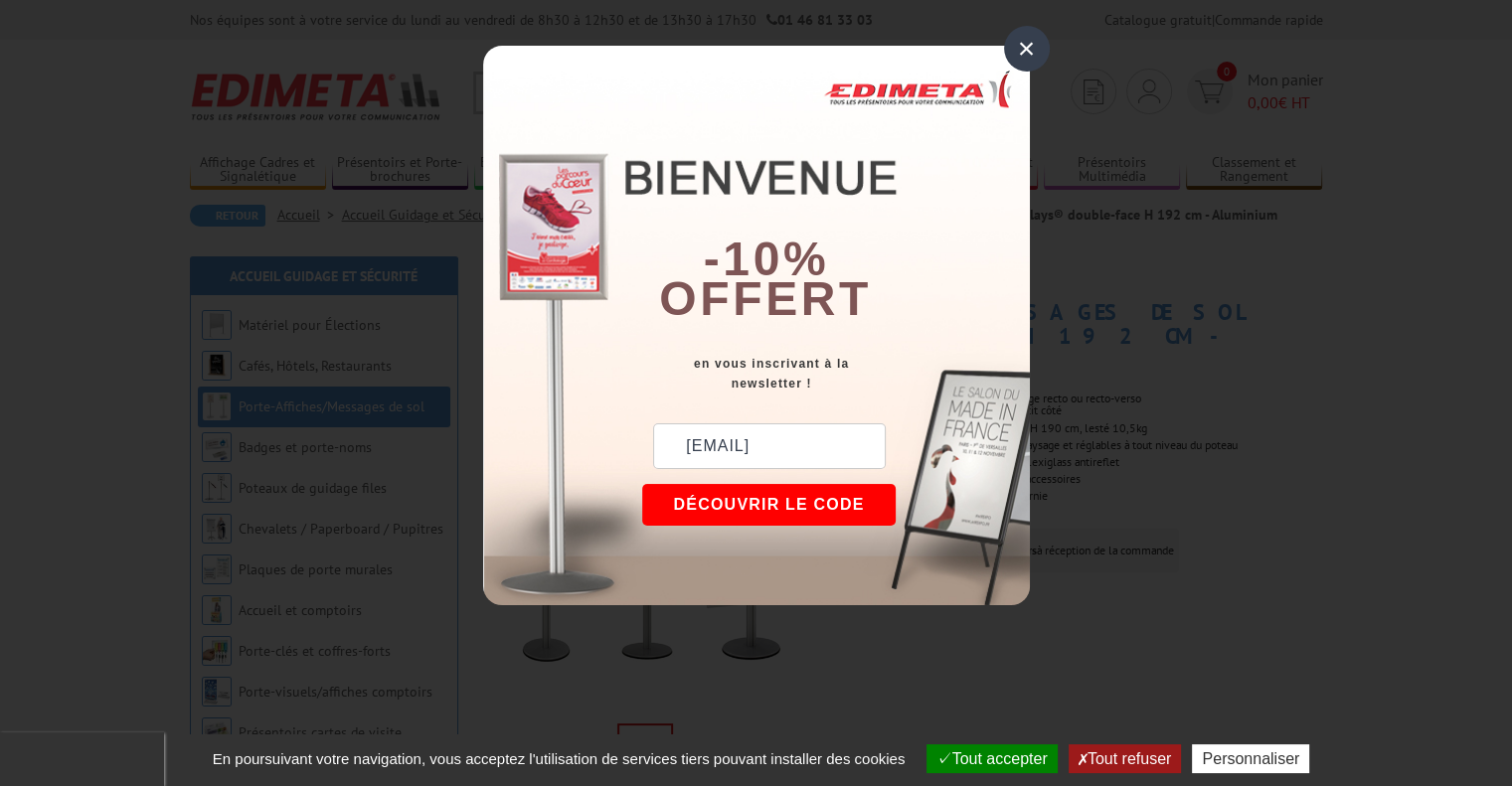 type on "ruellan@auto-44.fr" 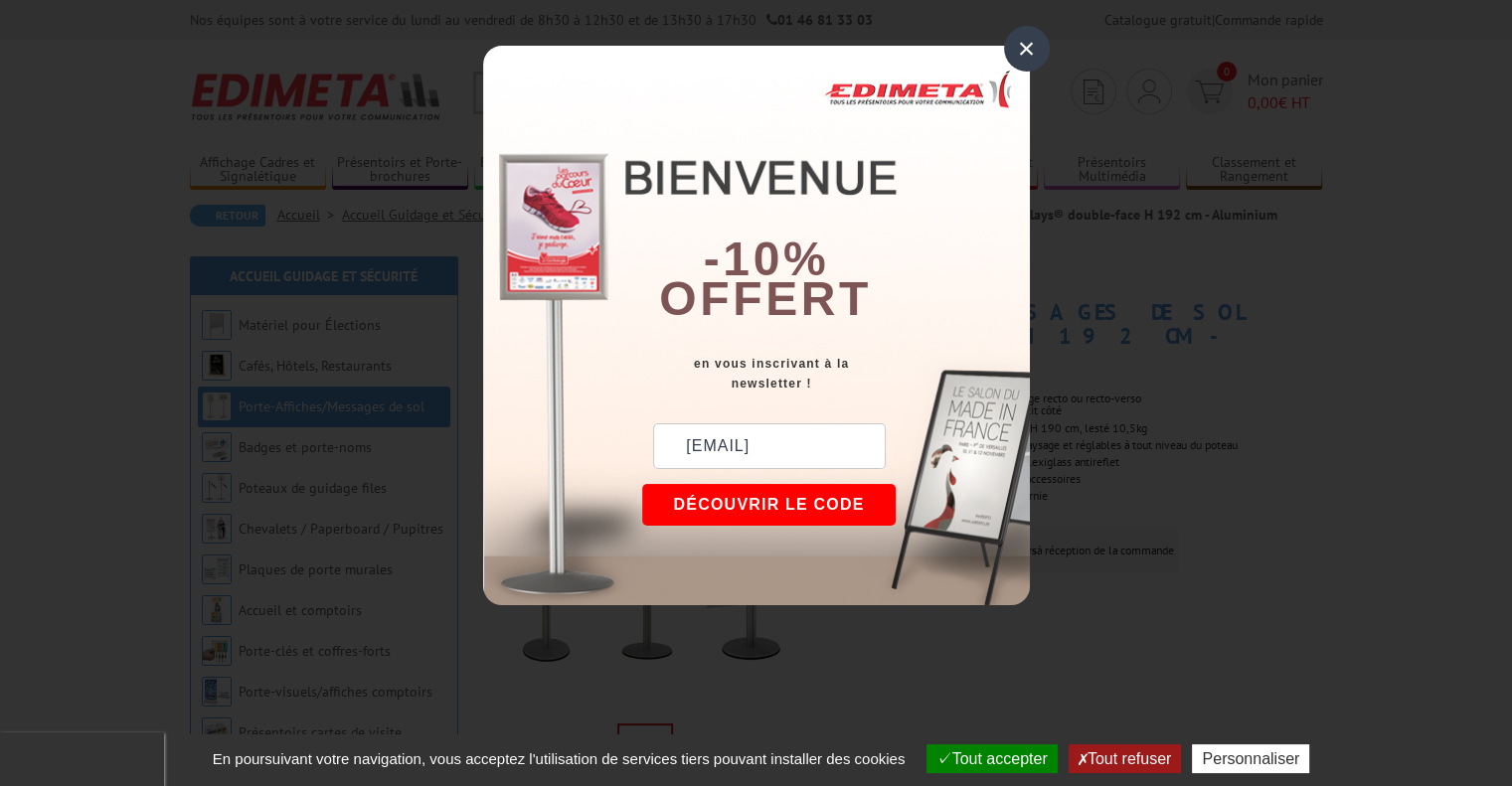 click on "DÉCOUVRIR LE CODE" at bounding box center (769, 505) 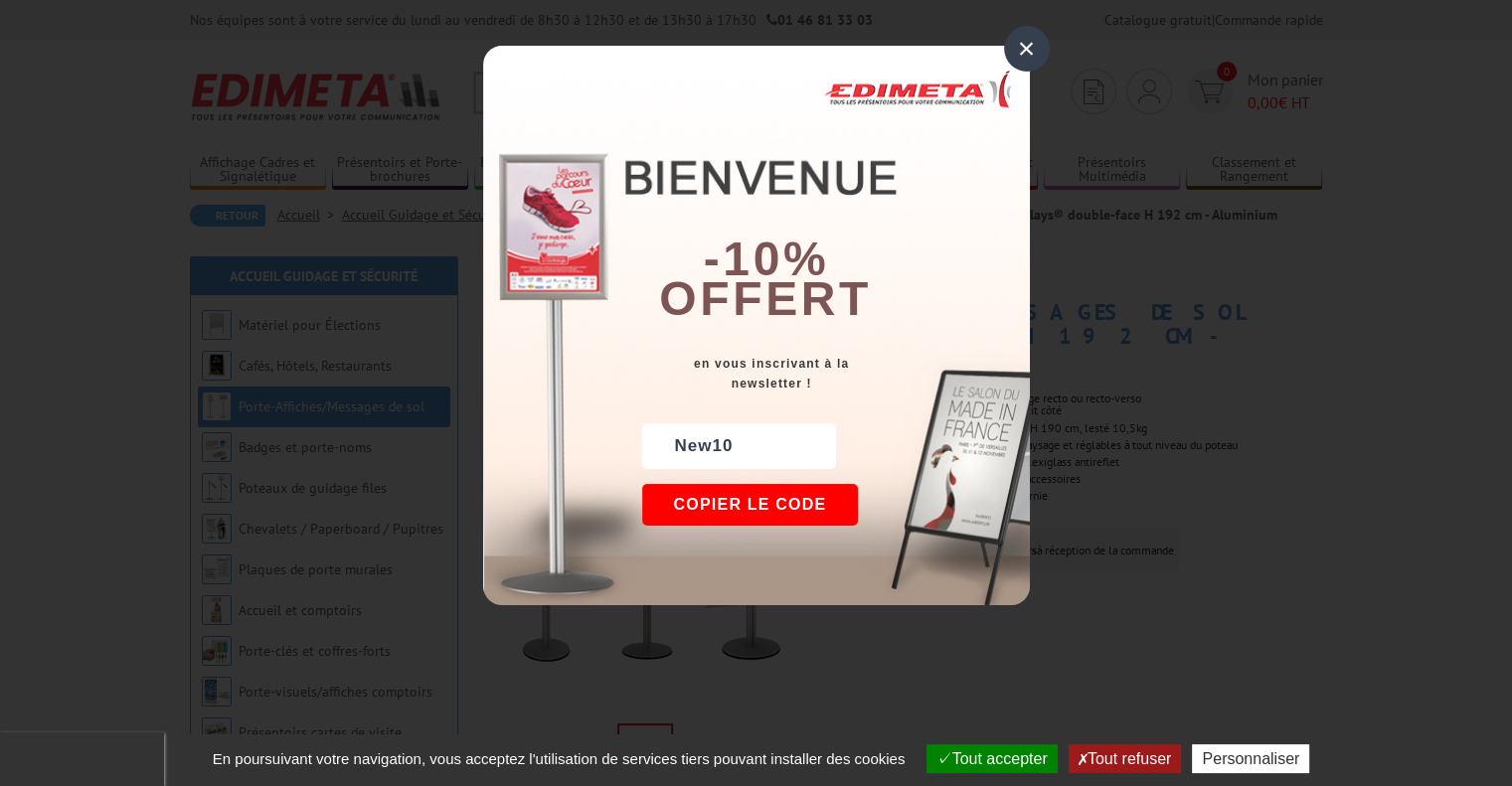 click on "Copier le code" at bounding box center (751, 505) 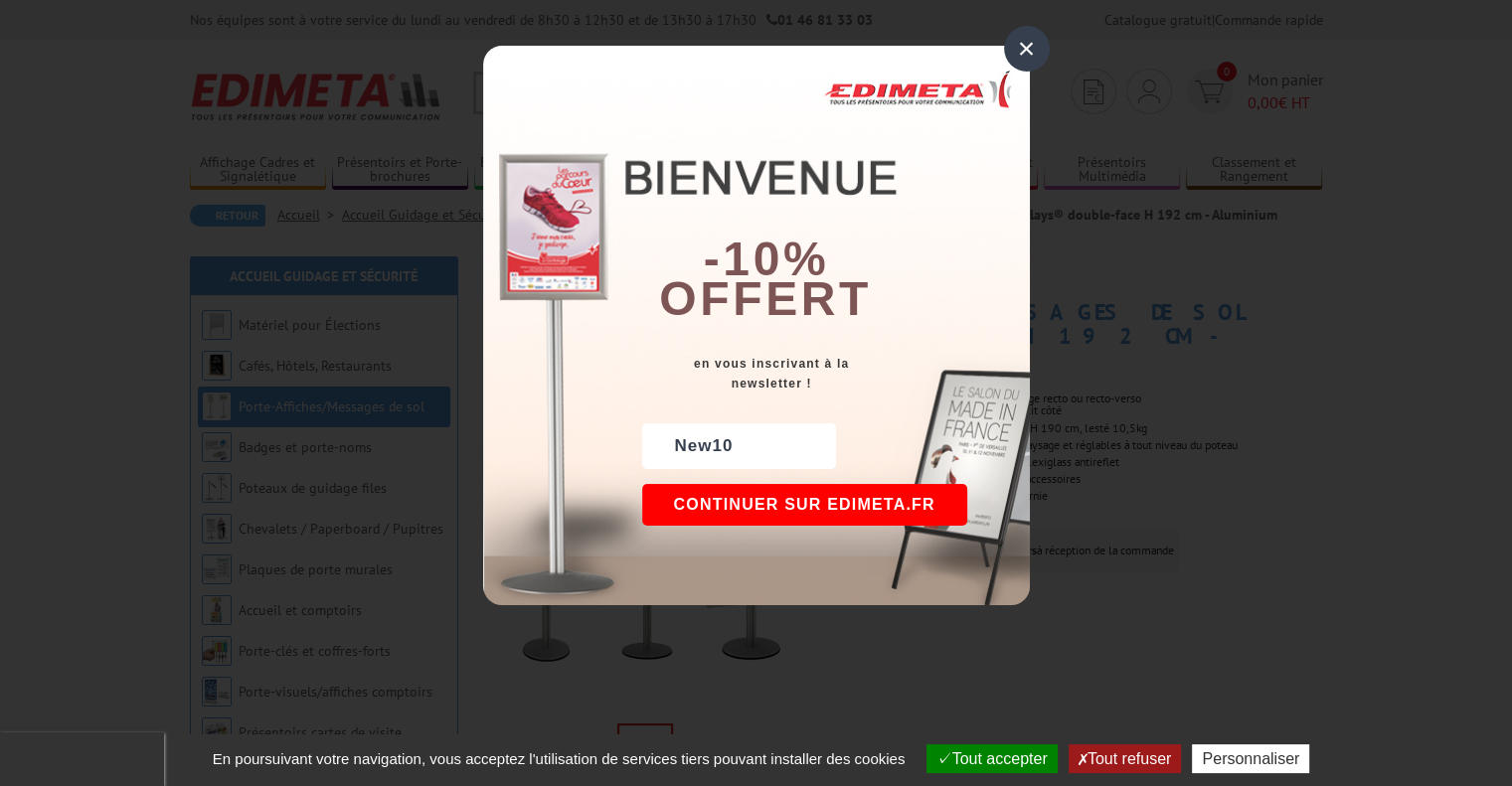 click on "×" at bounding box center (1027, 49) 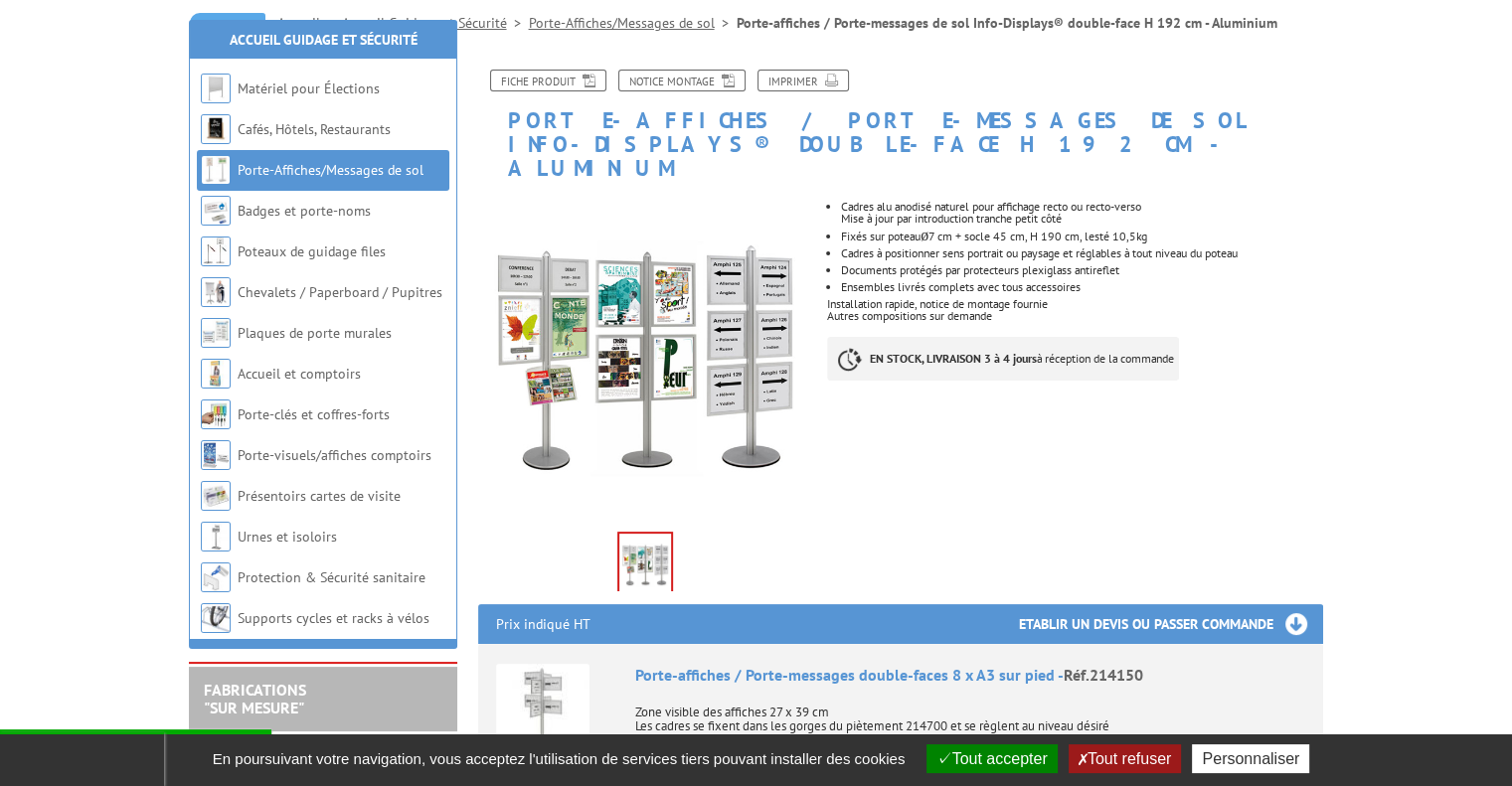scroll, scrollTop: 389, scrollLeft: 0, axis: vertical 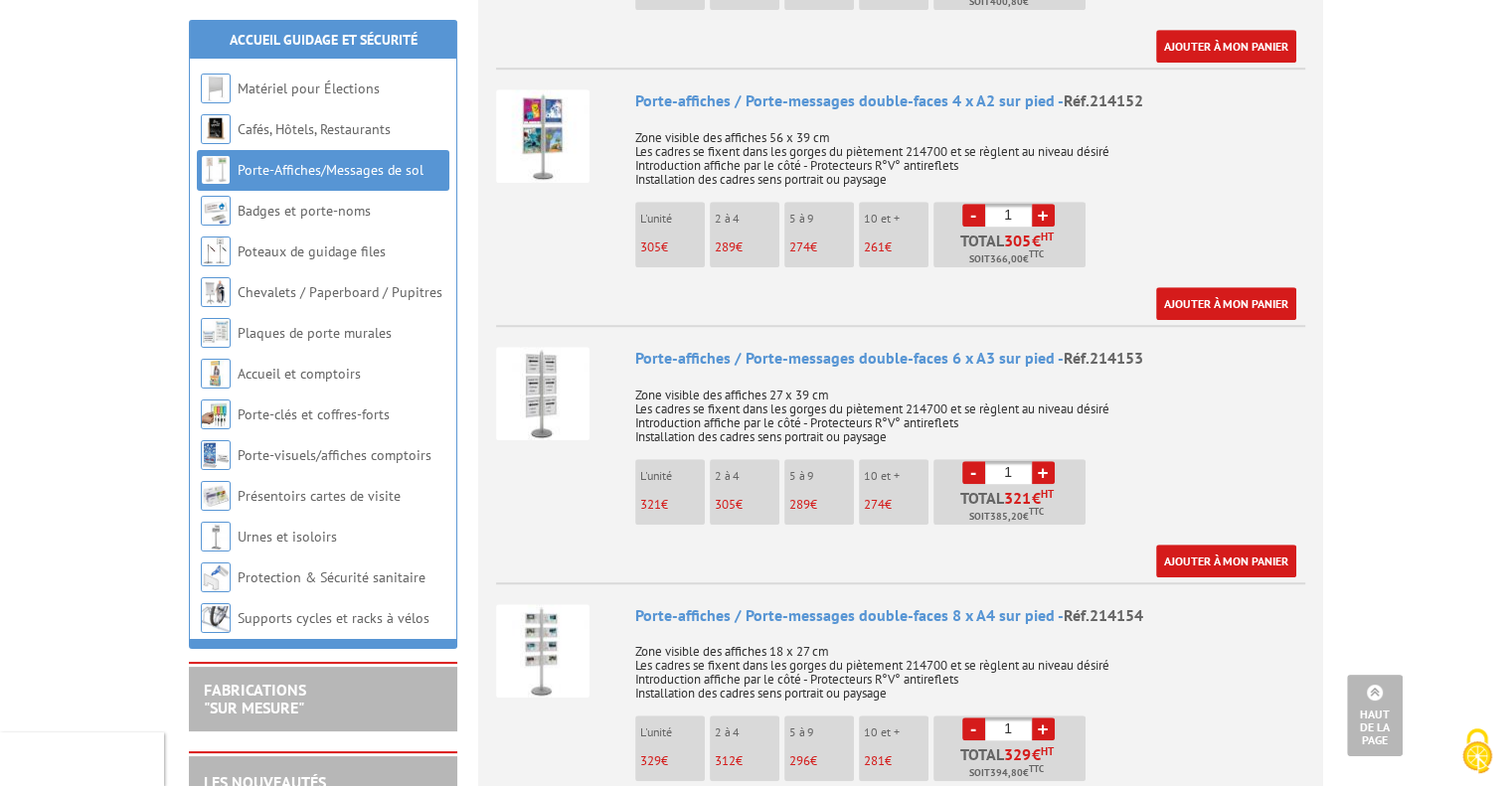 click on "5 à 9" at bounding box center (821, 732) 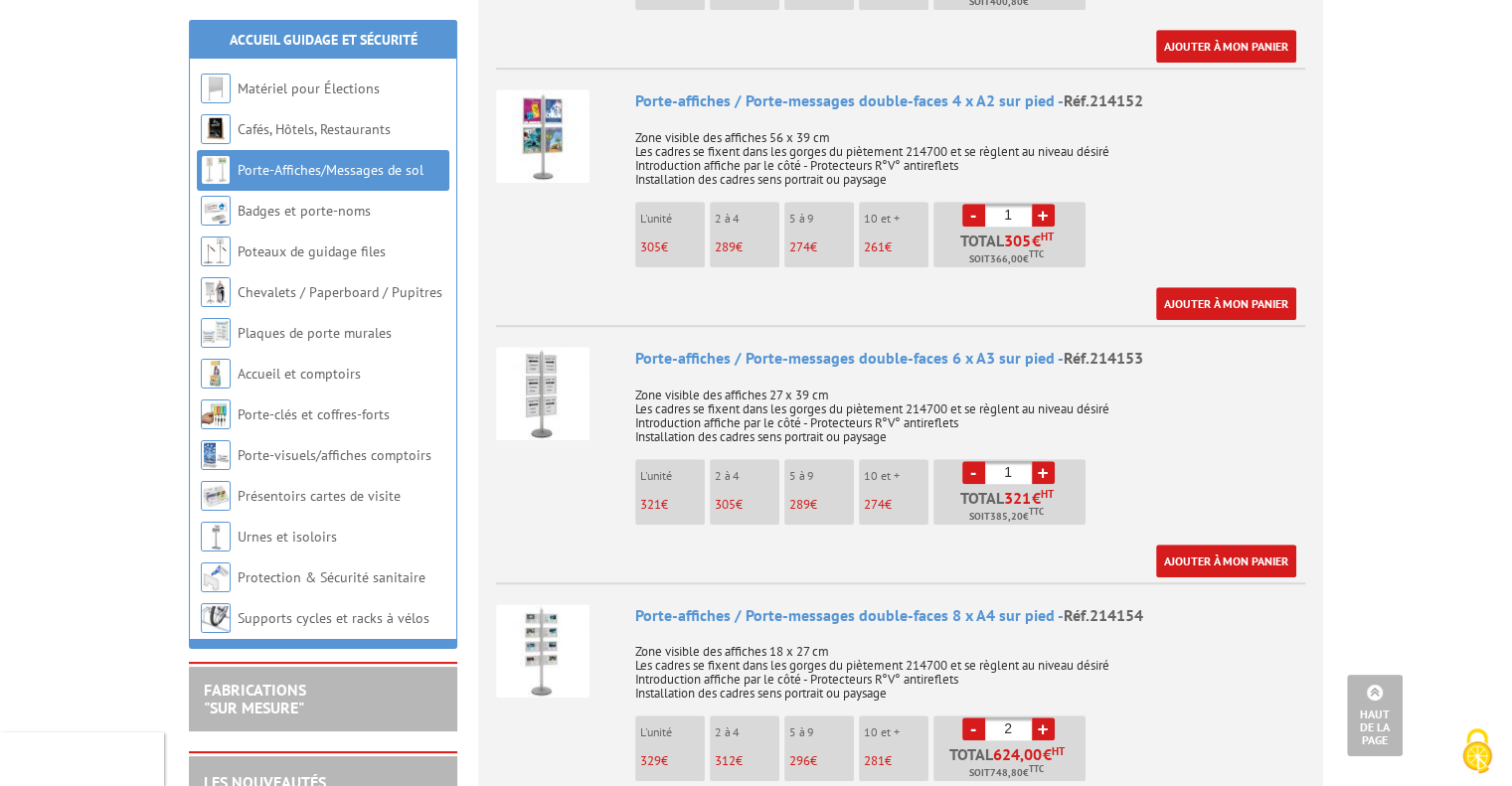 click on "+" at bounding box center (1043, 728) 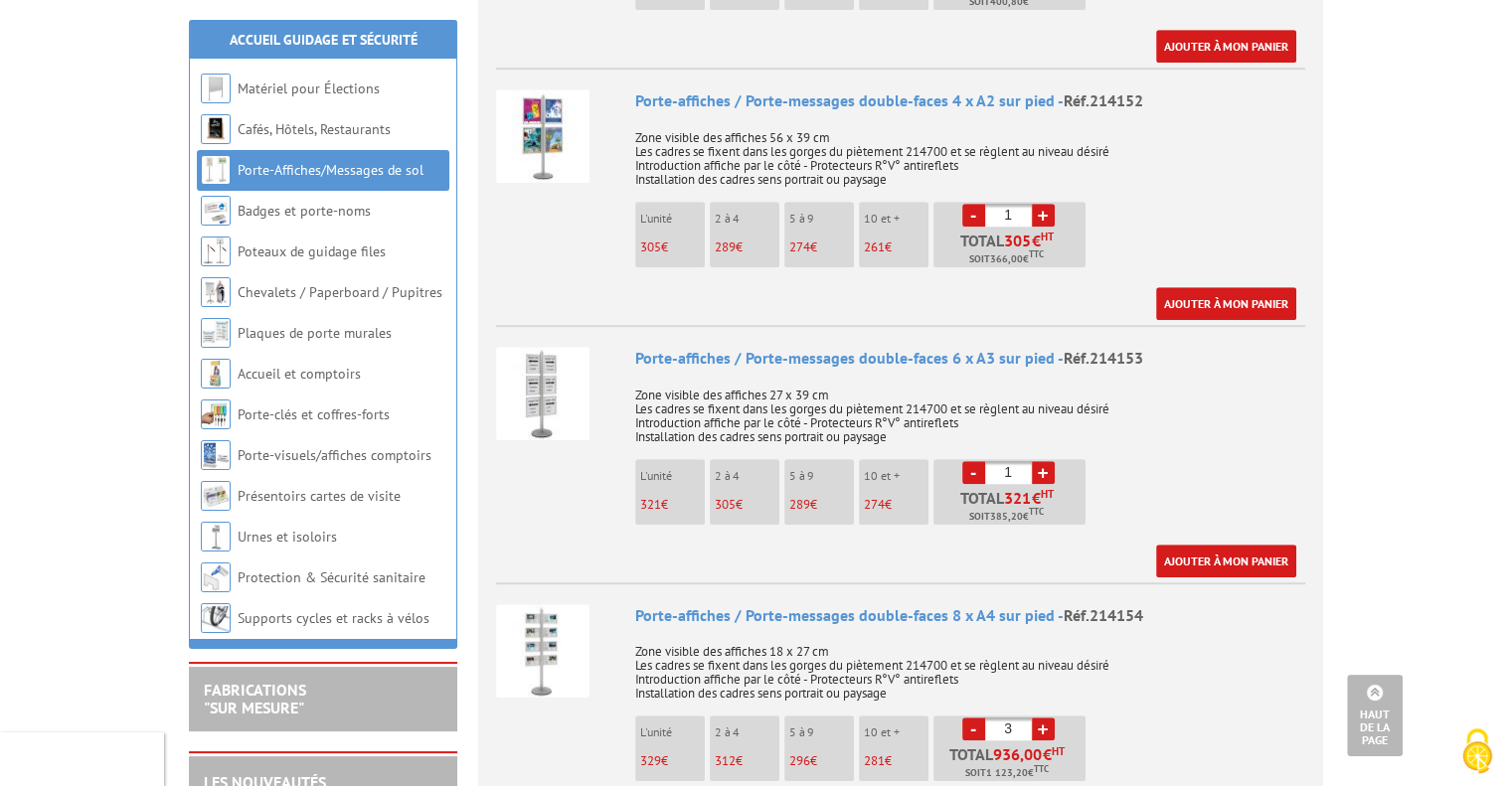 click on "+" at bounding box center (1043, 728) 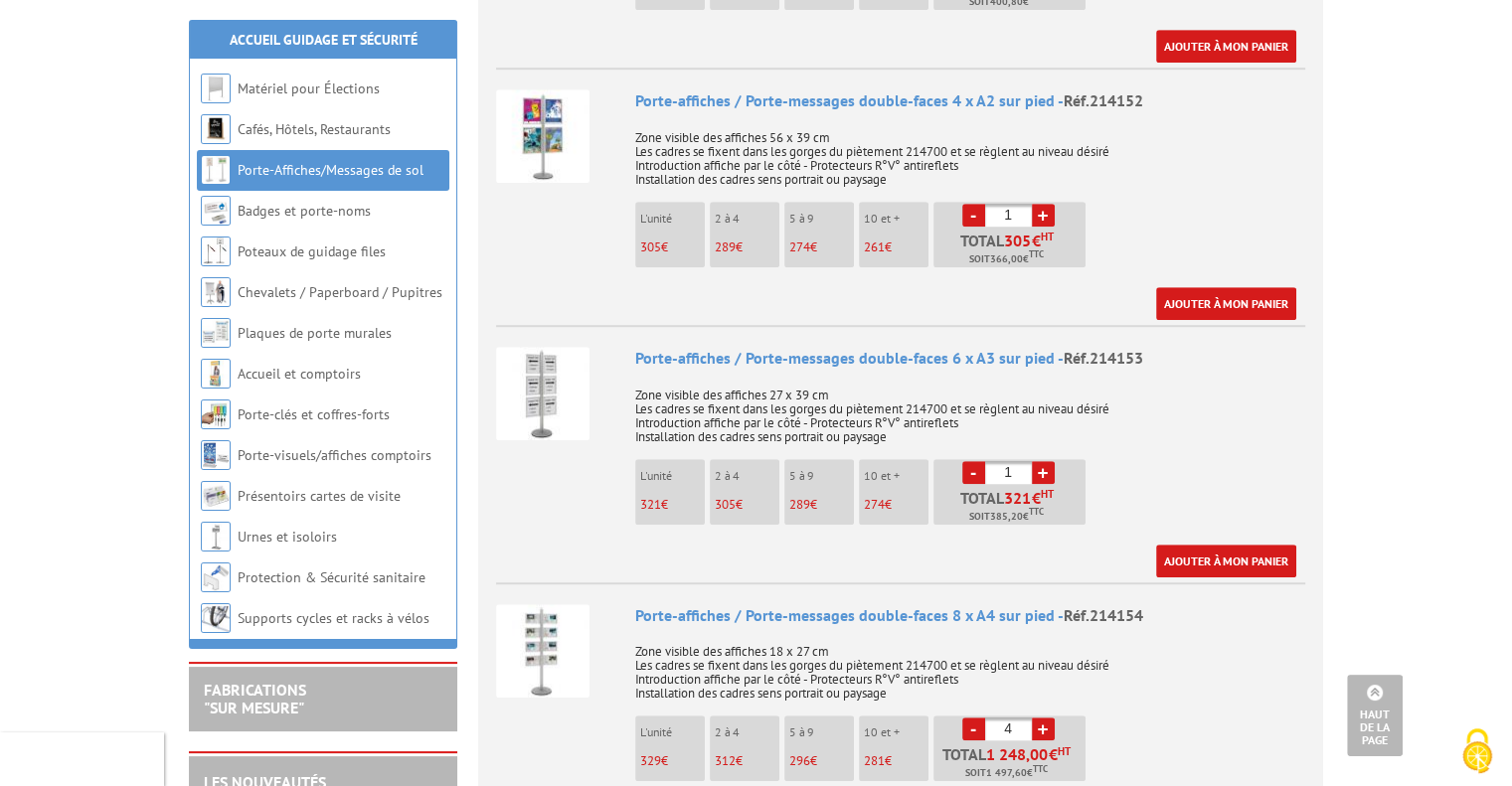 click on "+" at bounding box center (1043, 728) 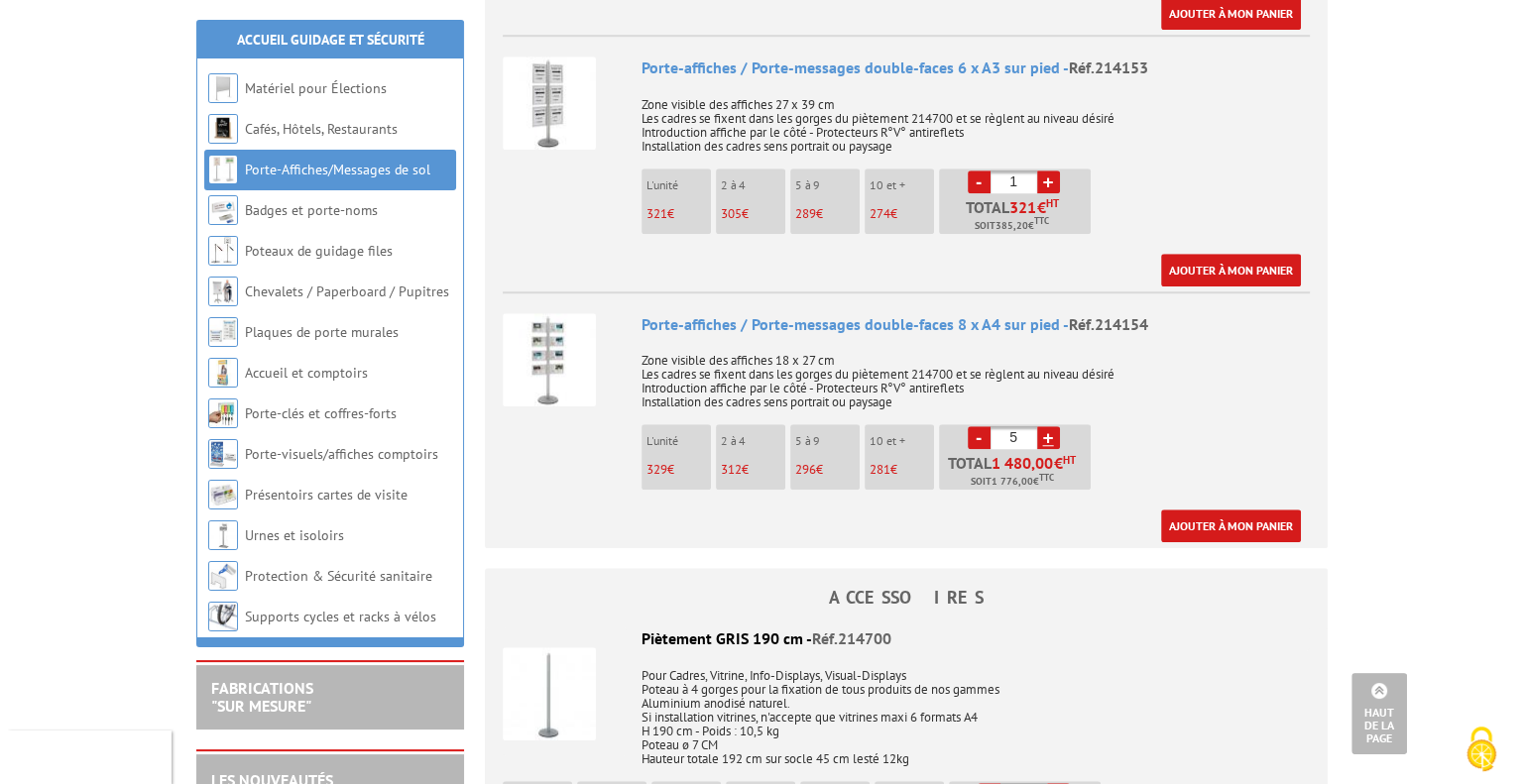 scroll, scrollTop: 1604, scrollLeft: 0, axis: vertical 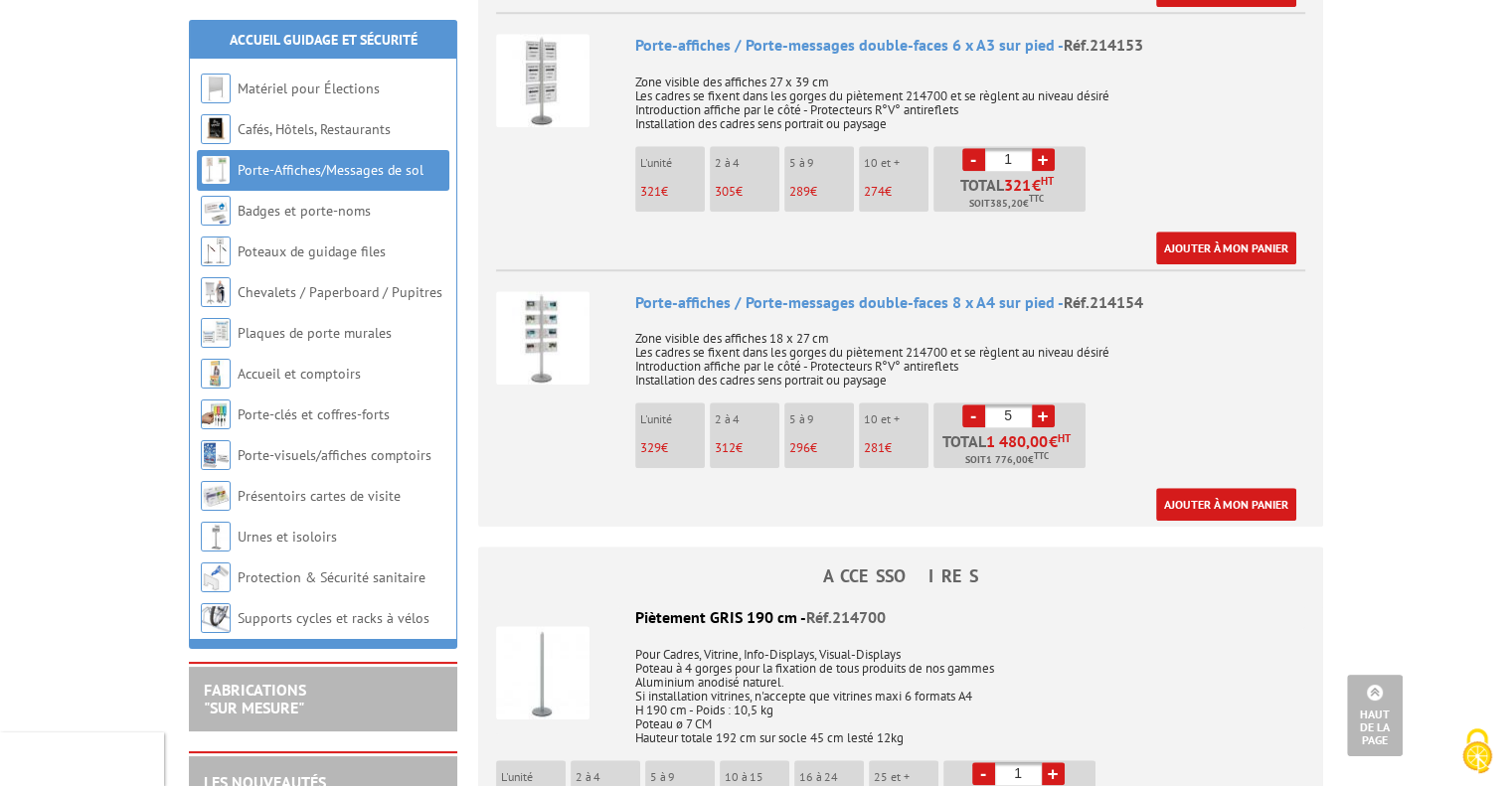 click on "+" at bounding box center (1043, 415) 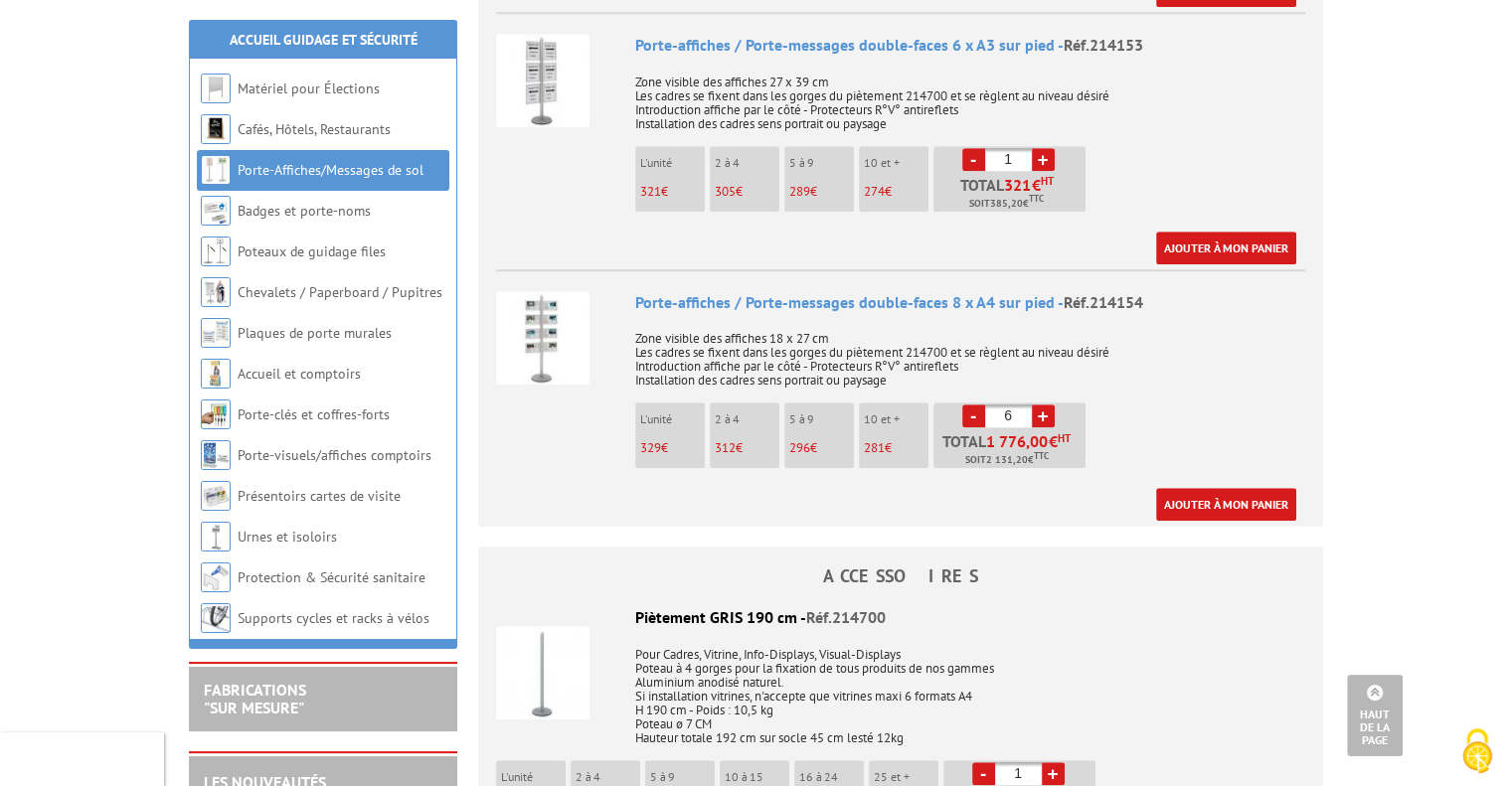 click on "-" at bounding box center [973, 415] 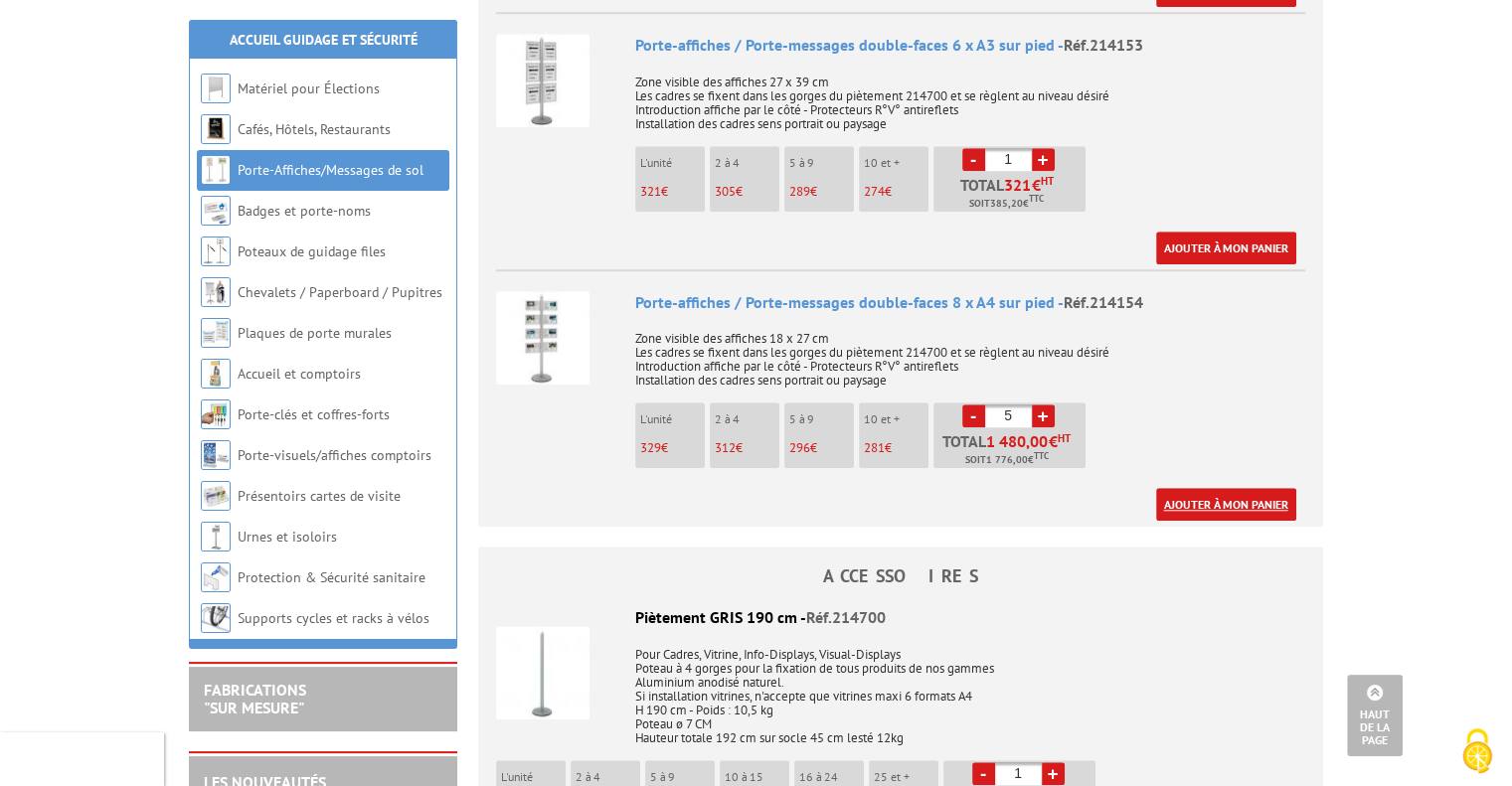 click on "Ajouter à mon panier" at bounding box center [1226, 504] 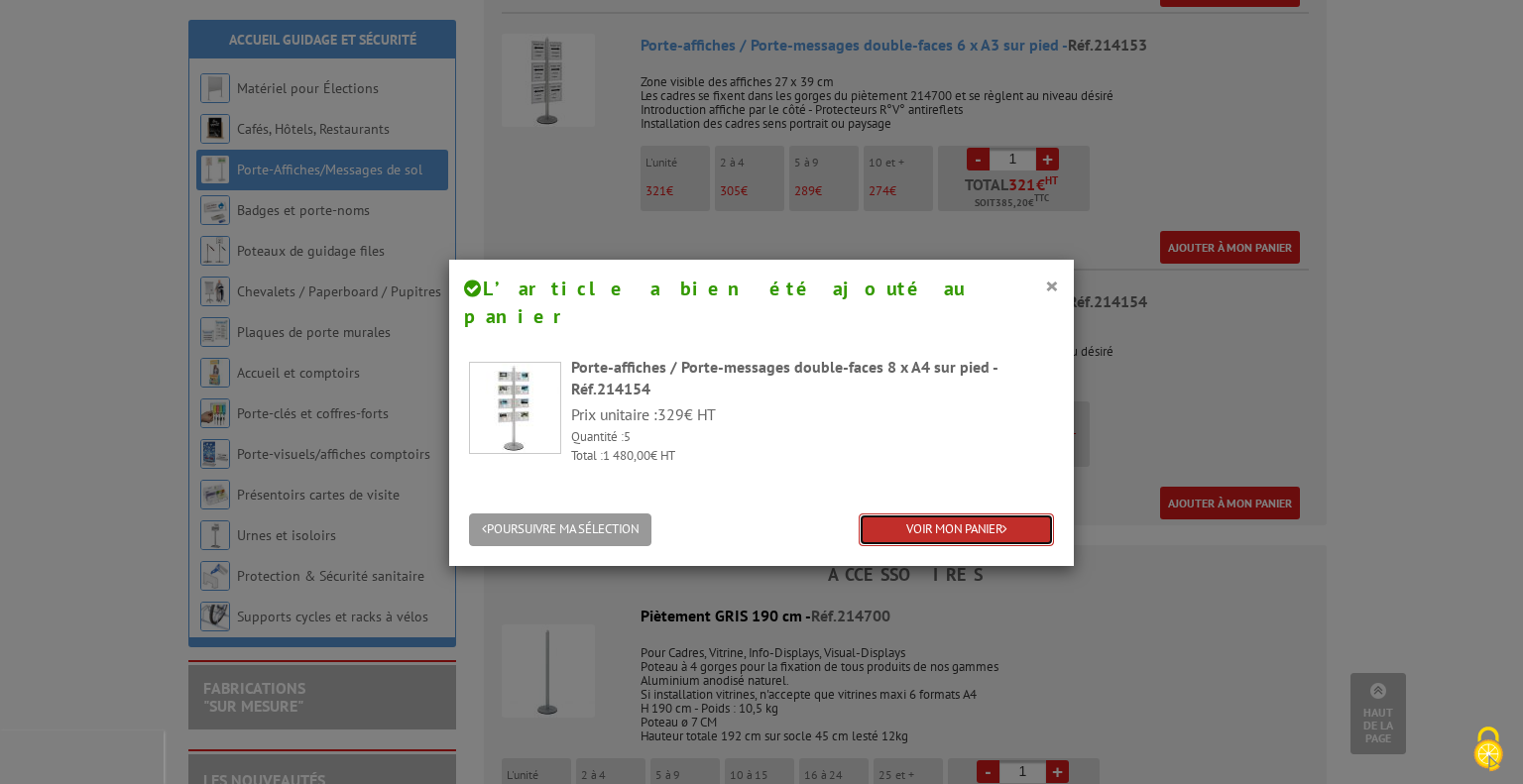 click on "VOIR MON PANIER" at bounding box center (956, 529) 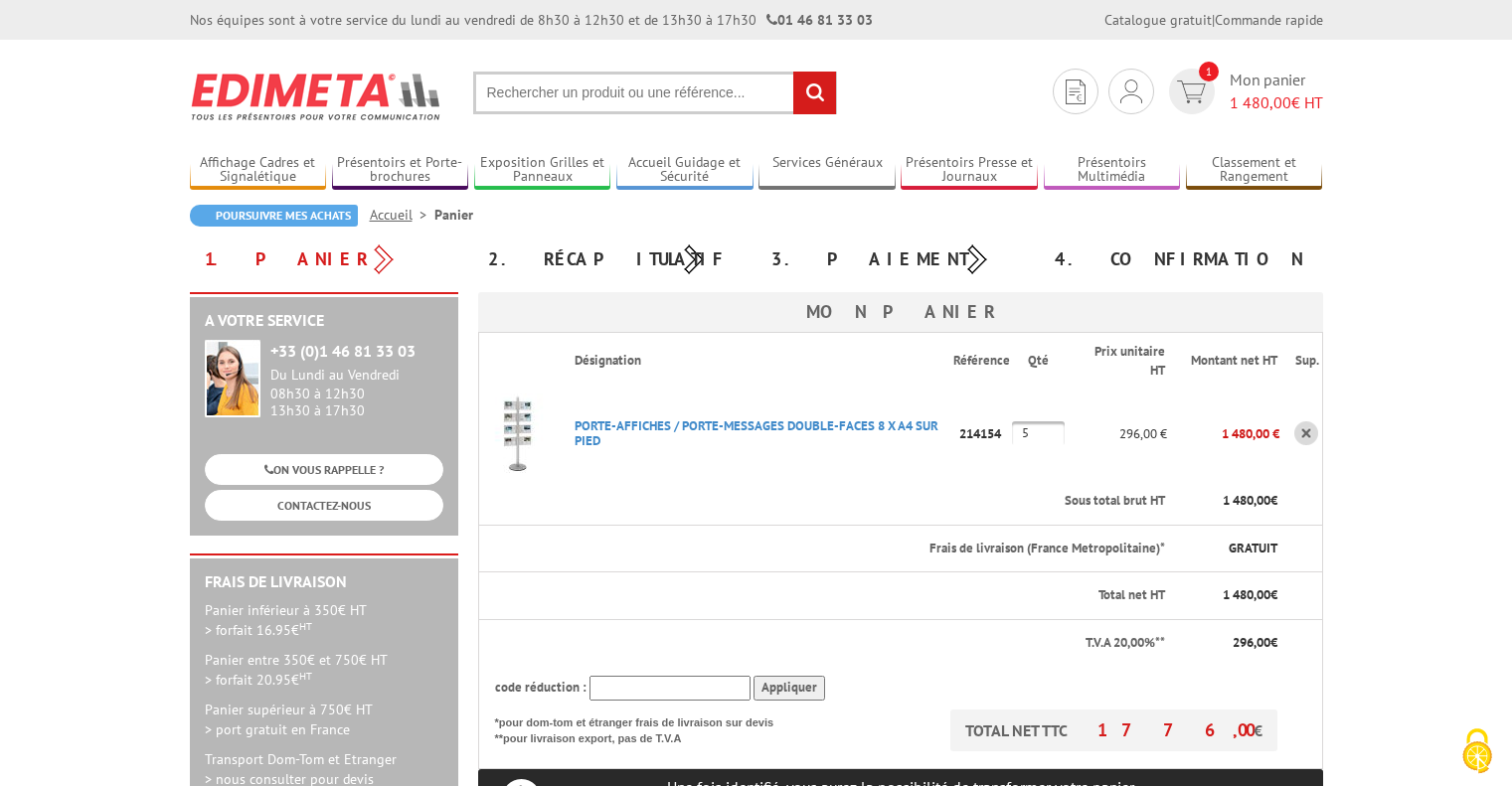 scroll, scrollTop: 0, scrollLeft: 0, axis: both 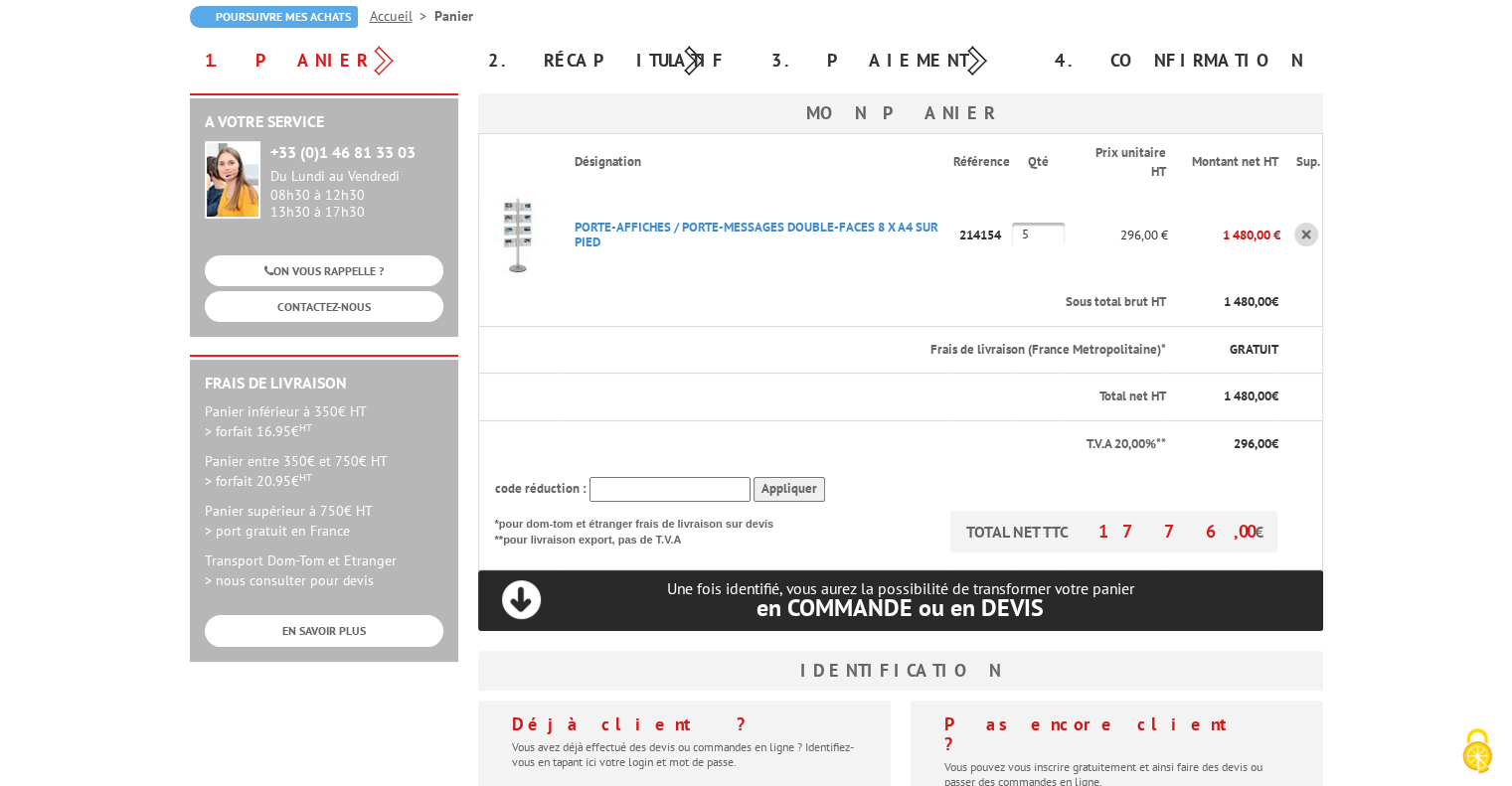 click at bounding box center [670, 489] 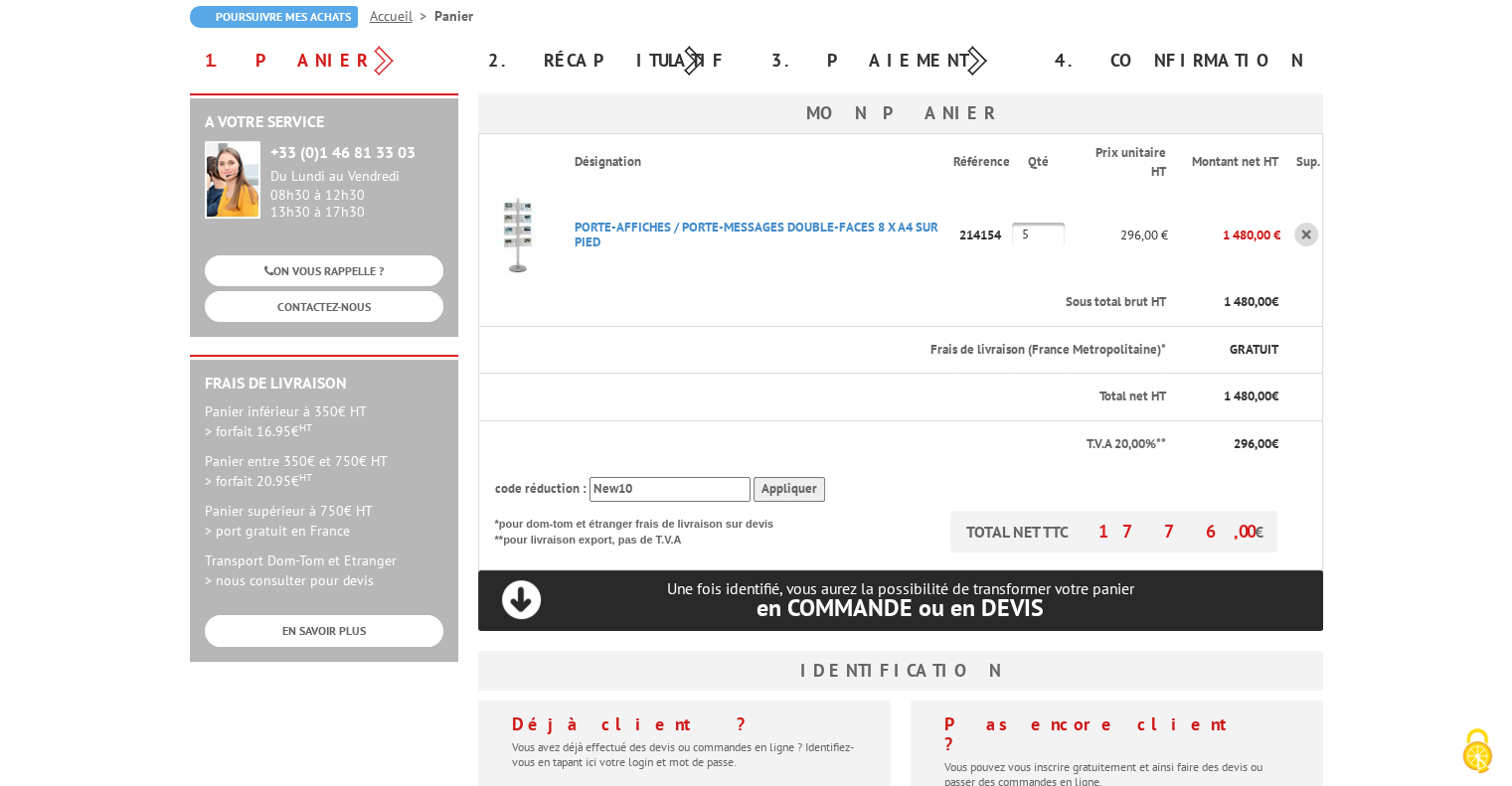 type on "New10" 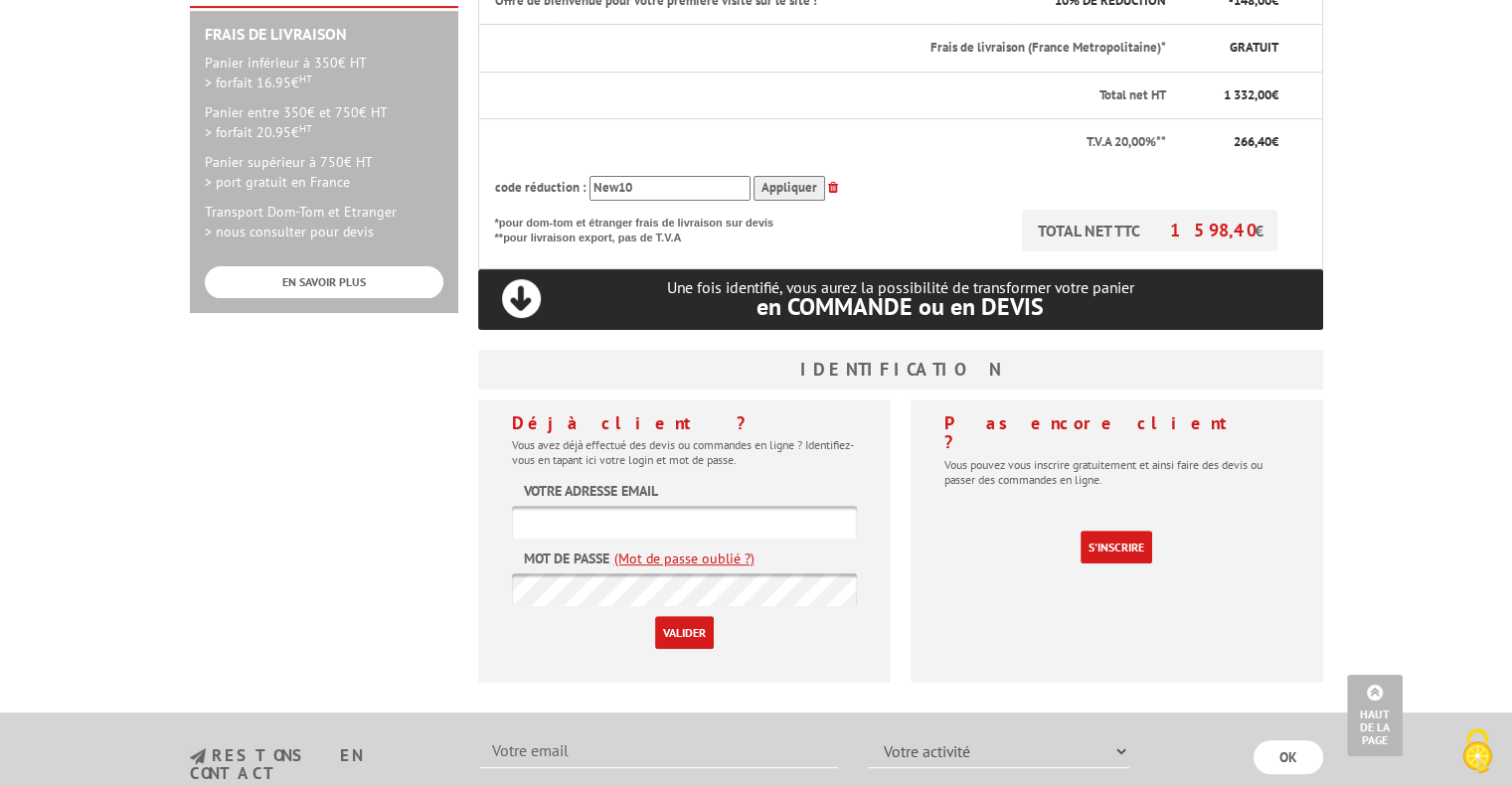 scroll, scrollTop: 549, scrollLeft: 0, axis: vertical 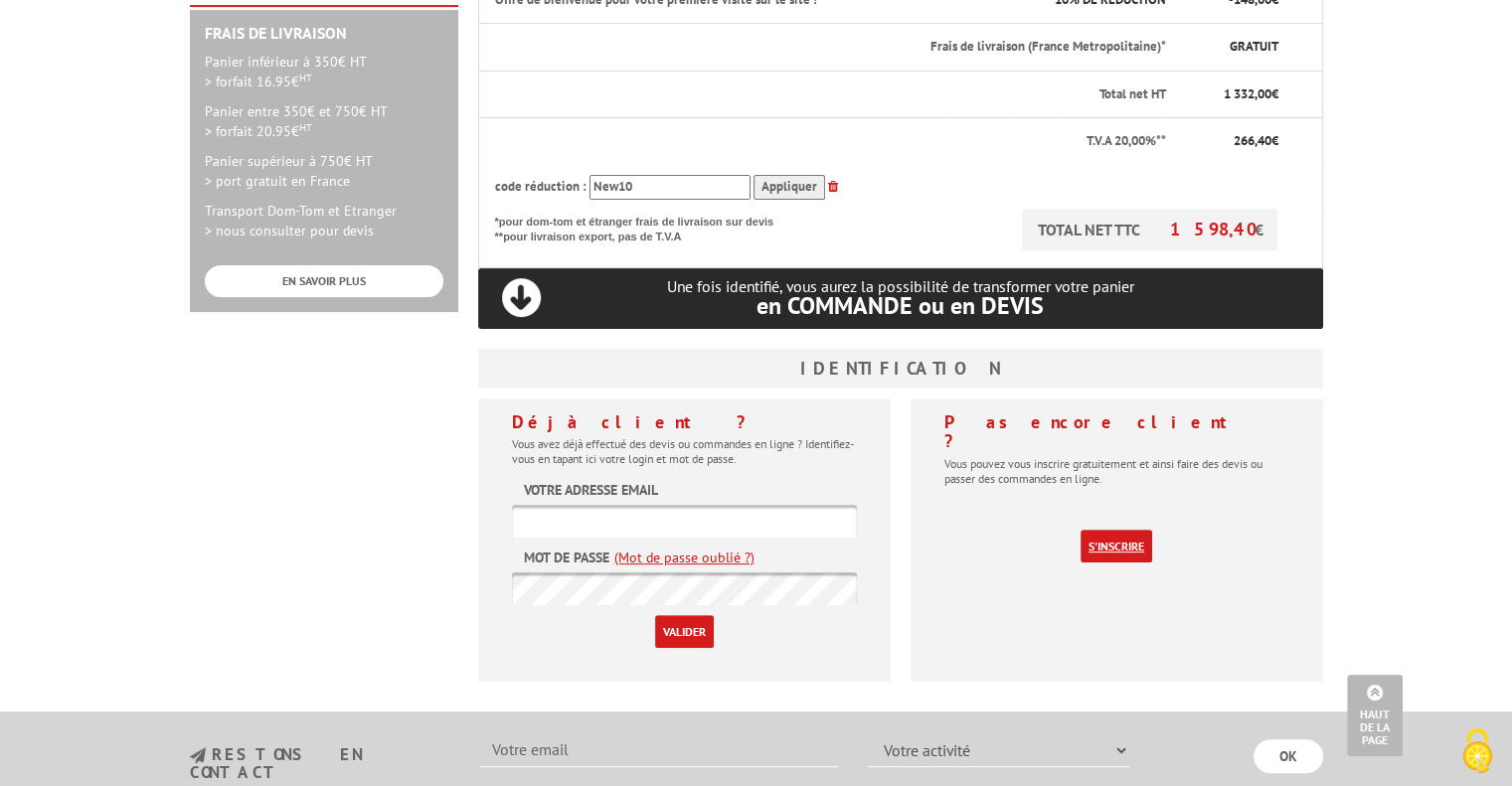click on "S'inscrire" at bounding box center (1116, 546) 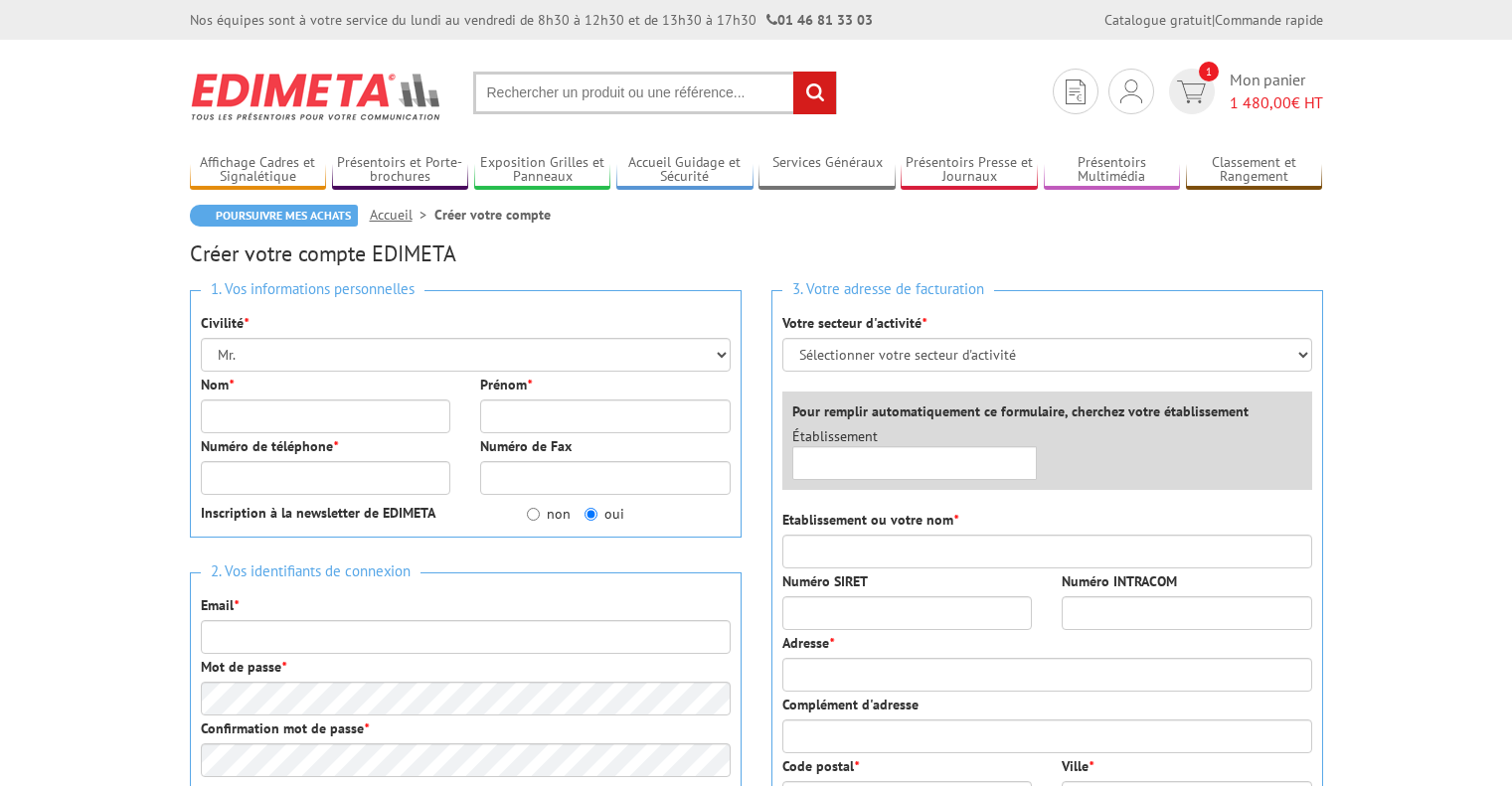 scroll, scrollTop: 0, scrollLeft: 0, axis: both 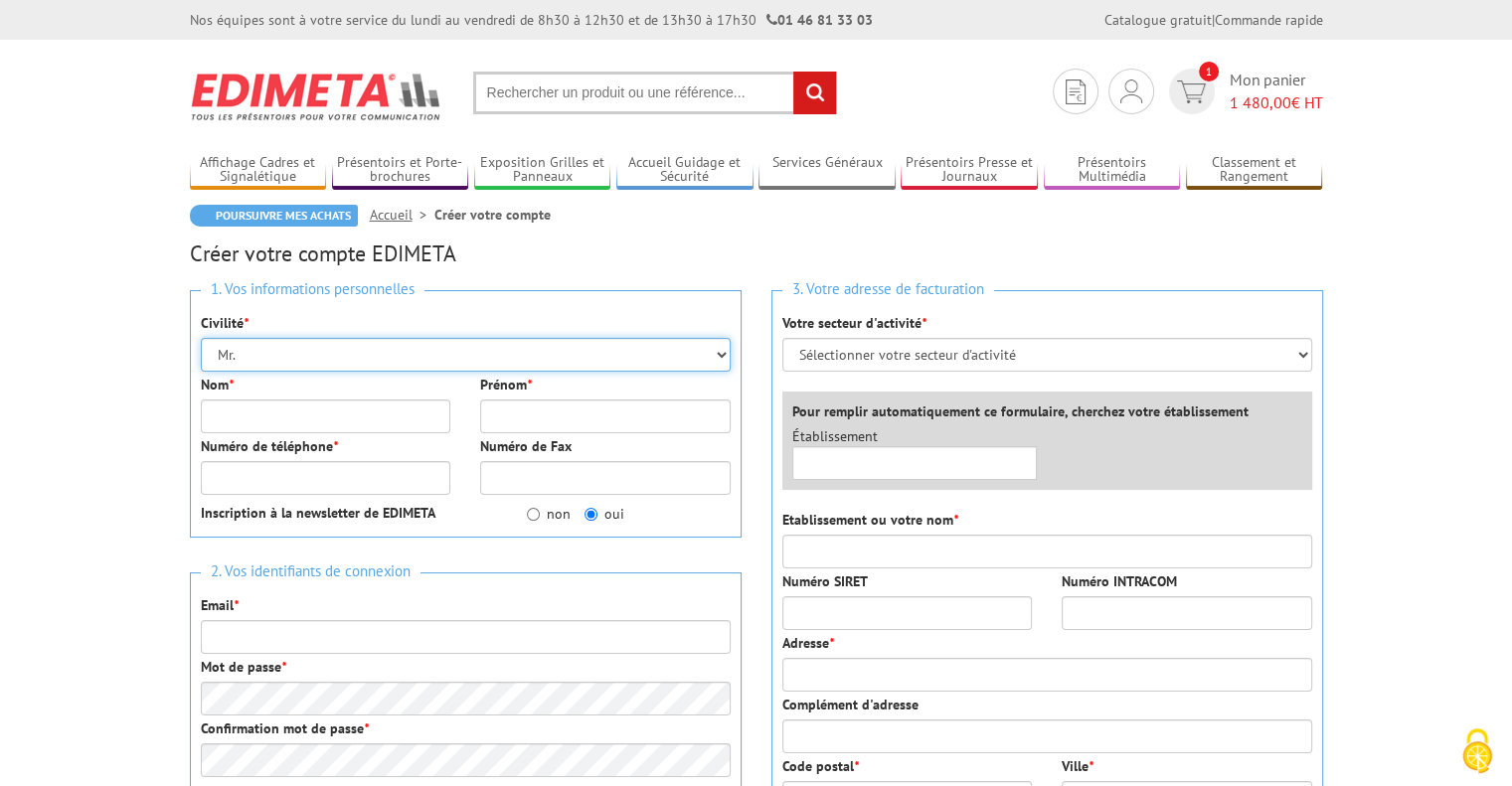 click on "Mr.
Mme.
Mlle." at bounding box center (465, 355) 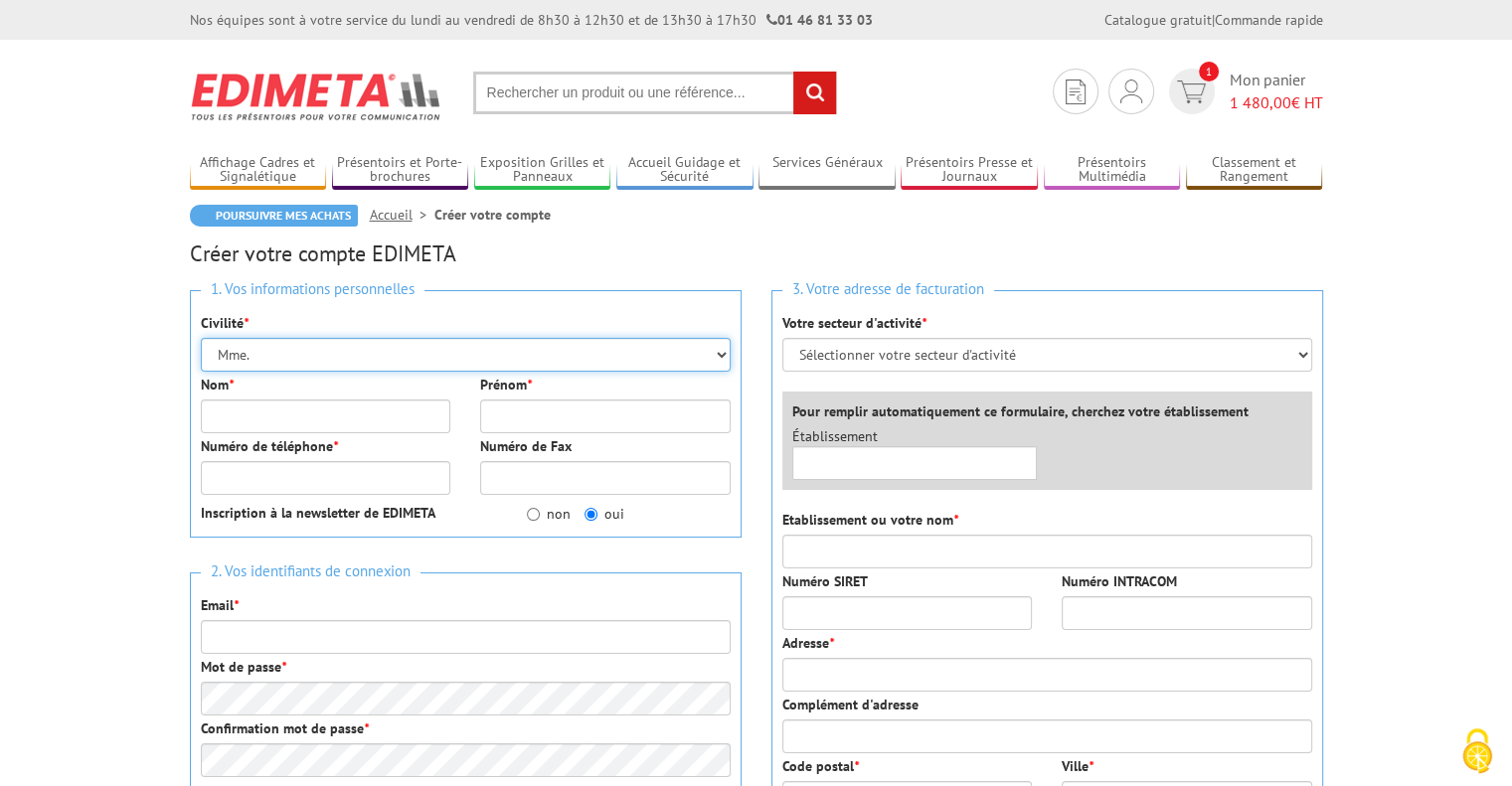 click on "Mr.
Mme.
Mlle." at bounding box center (465, 355) 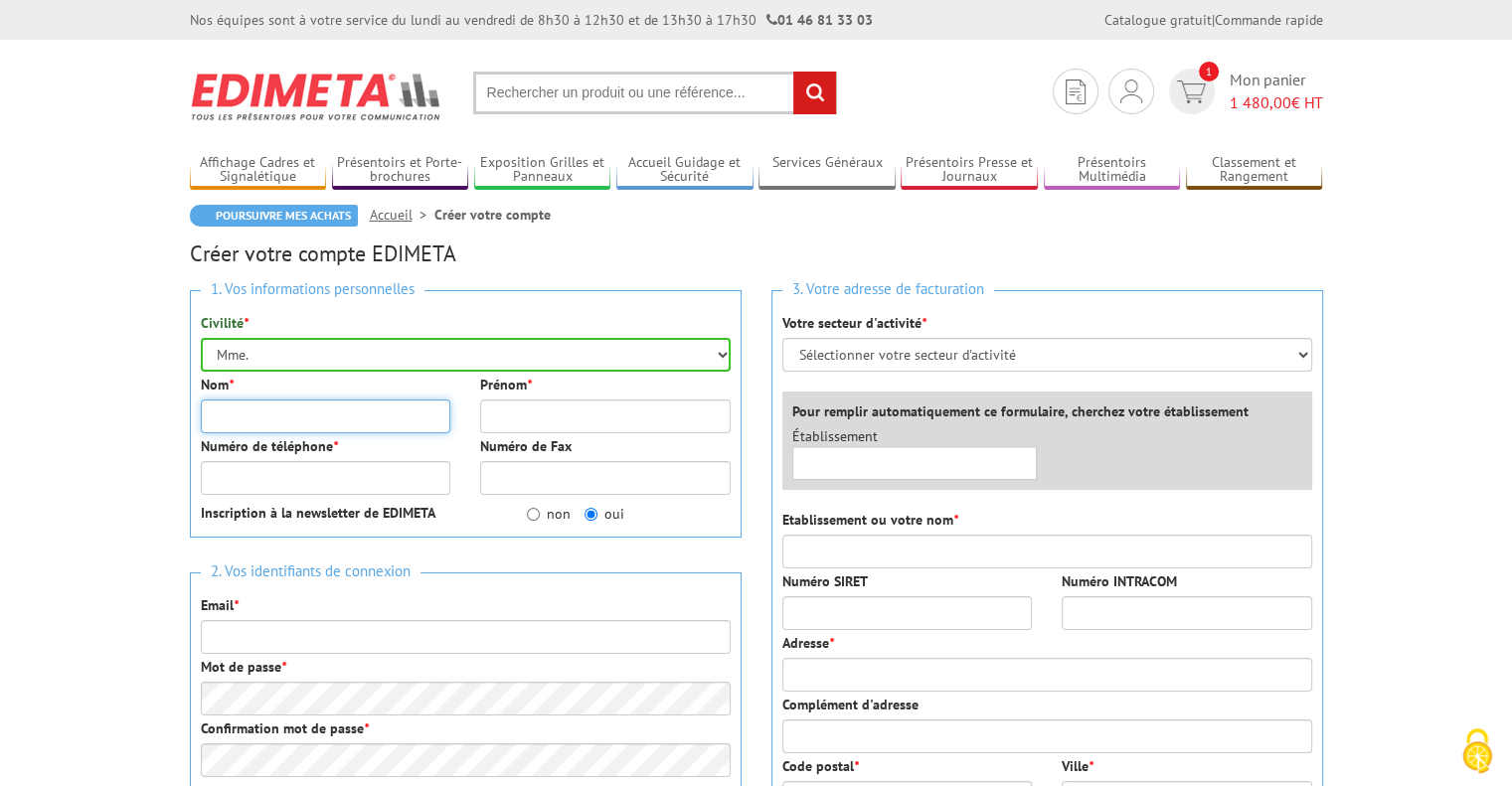 click on "Nom  *" at bounding box center [326, 416] 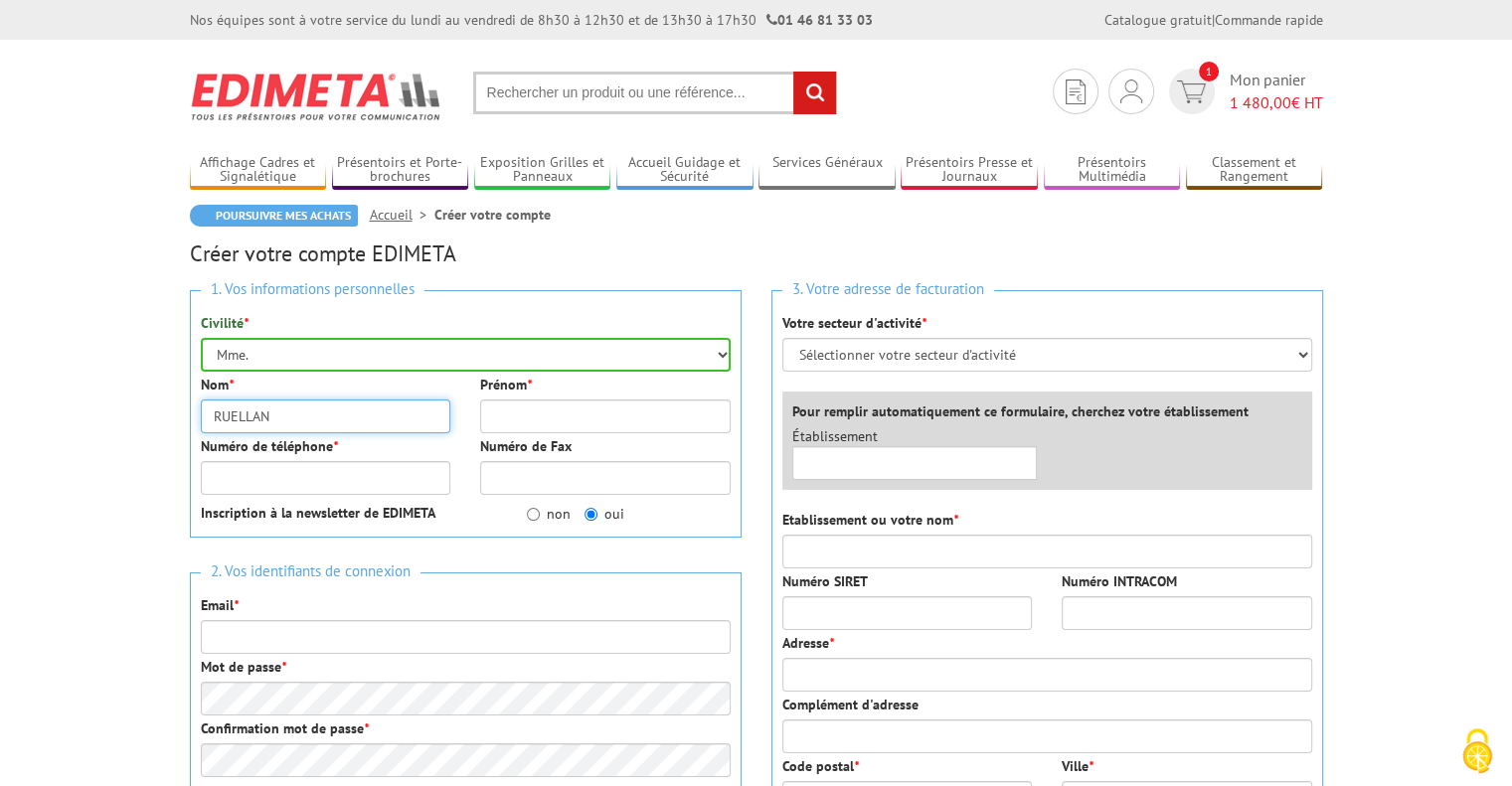 type on "RUELLAN" 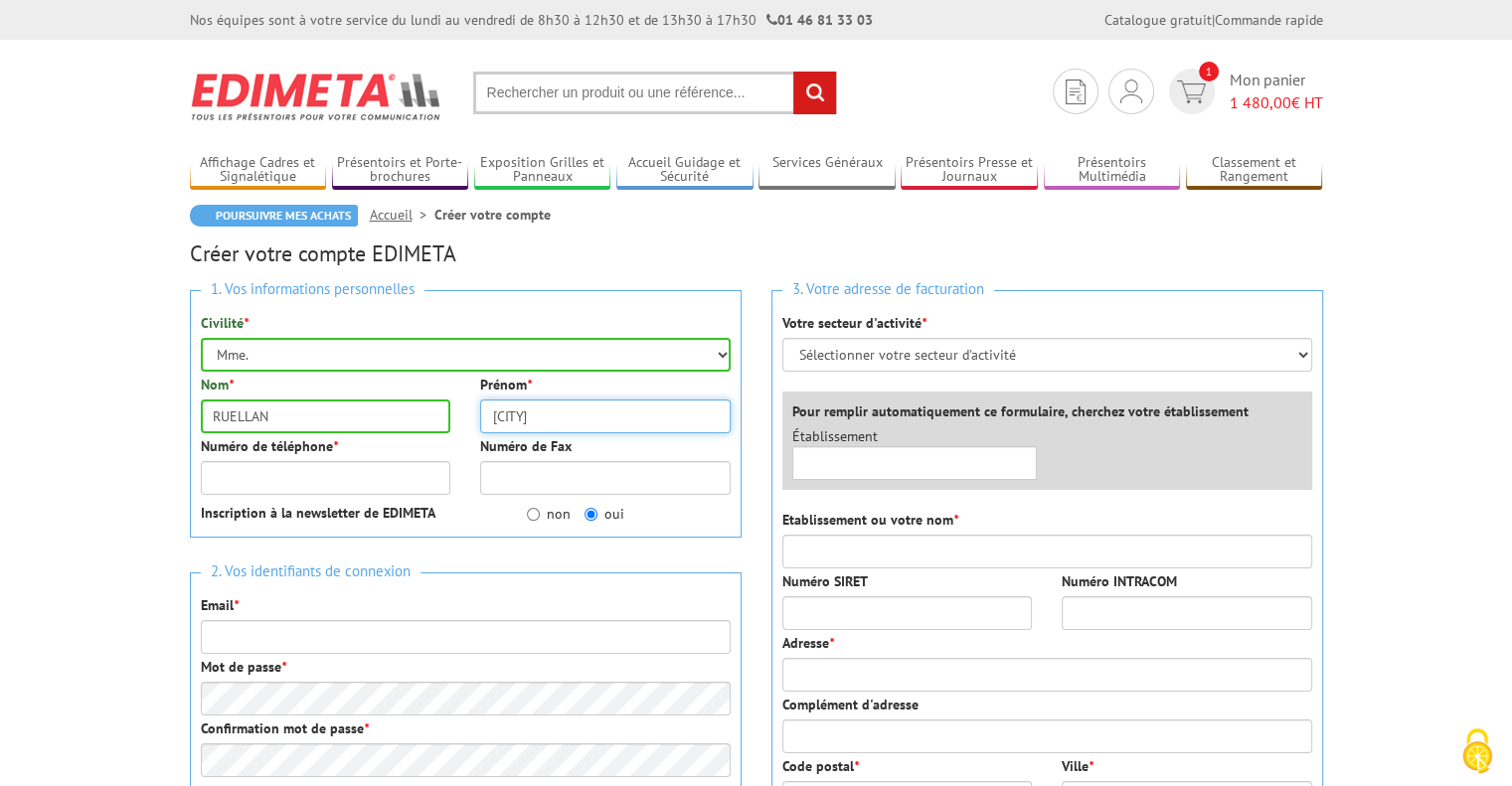 type on "Charlotte" 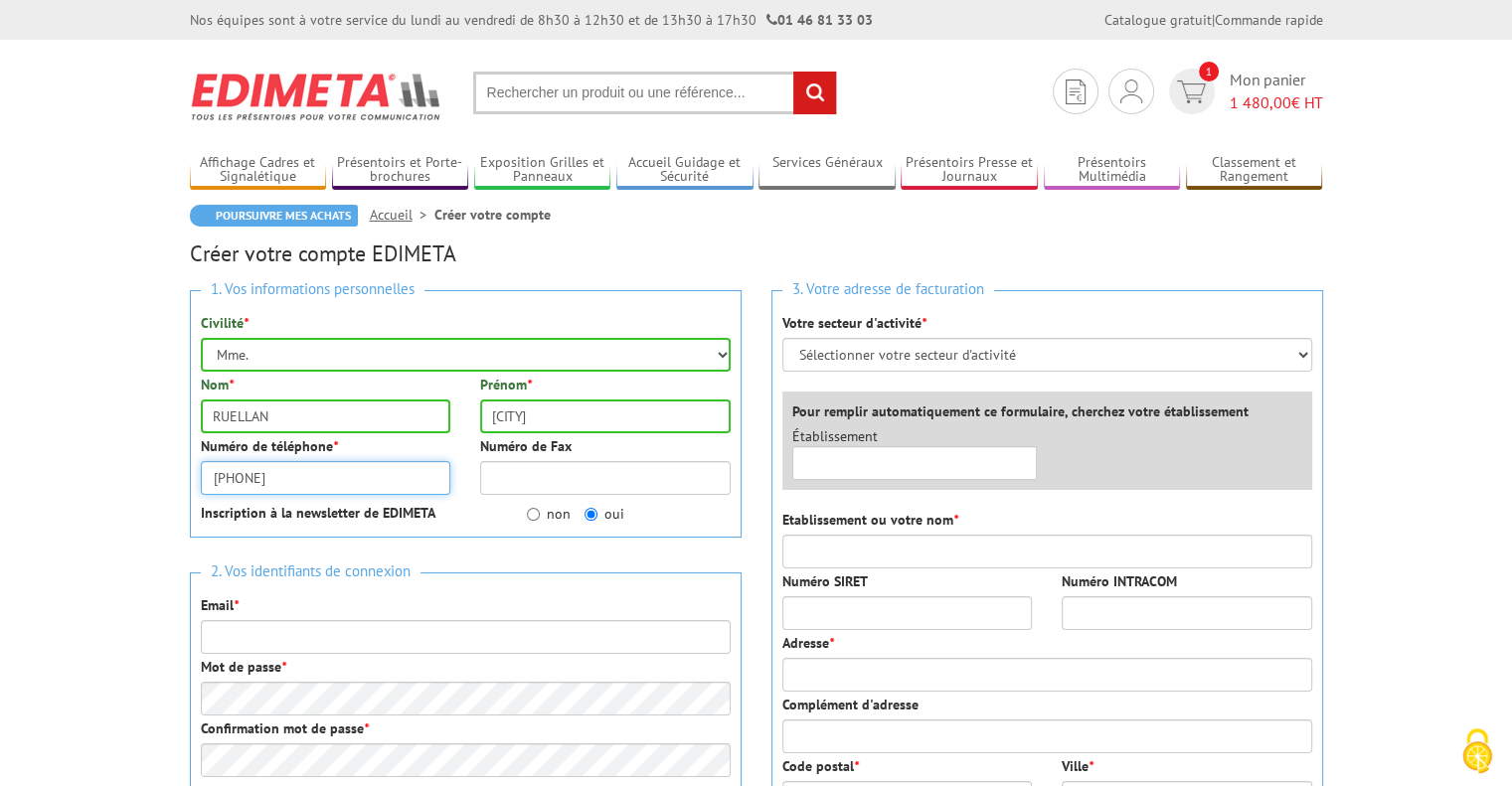 type on "0240634378" 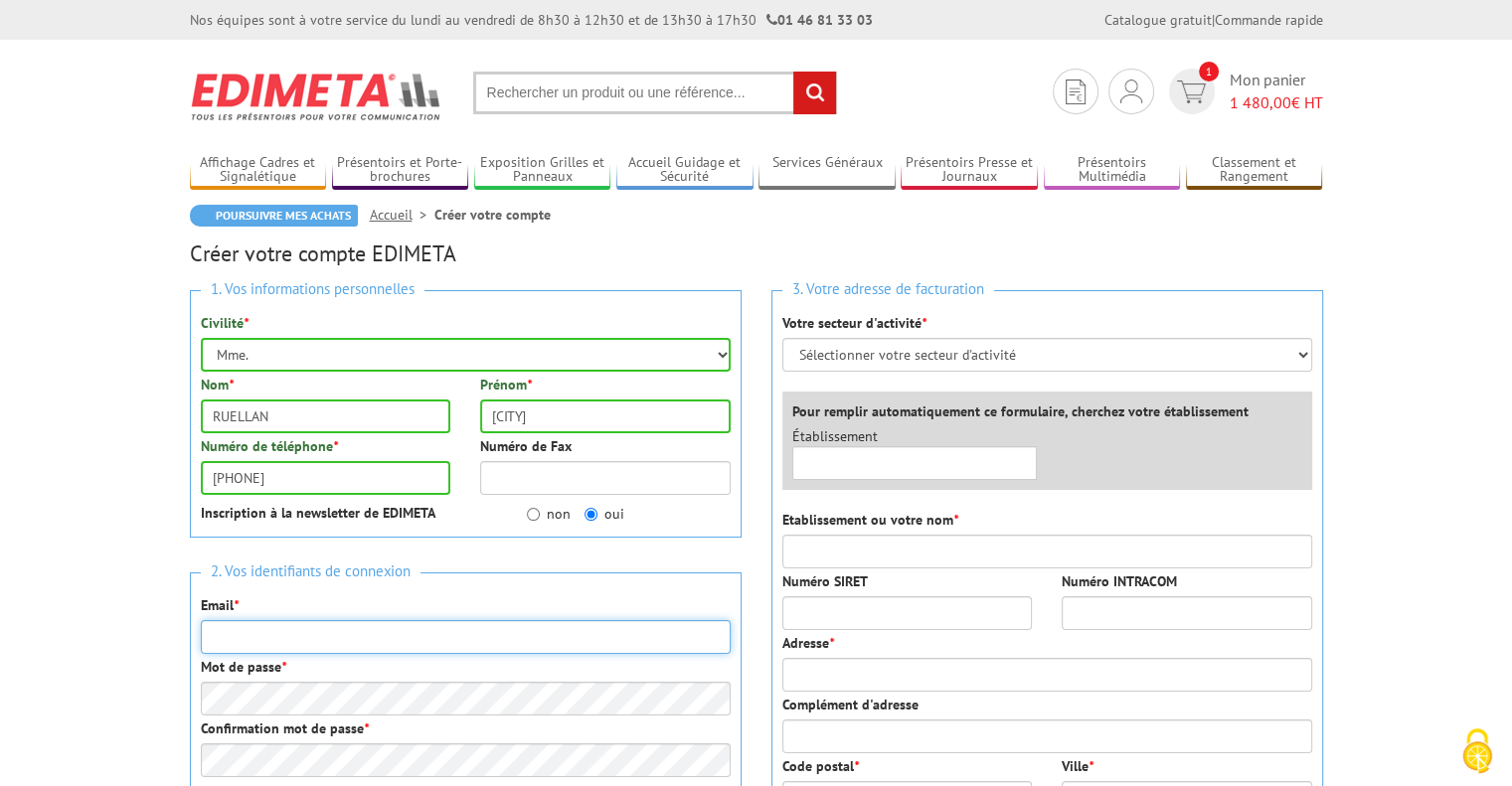 click on "Email  *" at bounding box center (465, 637) 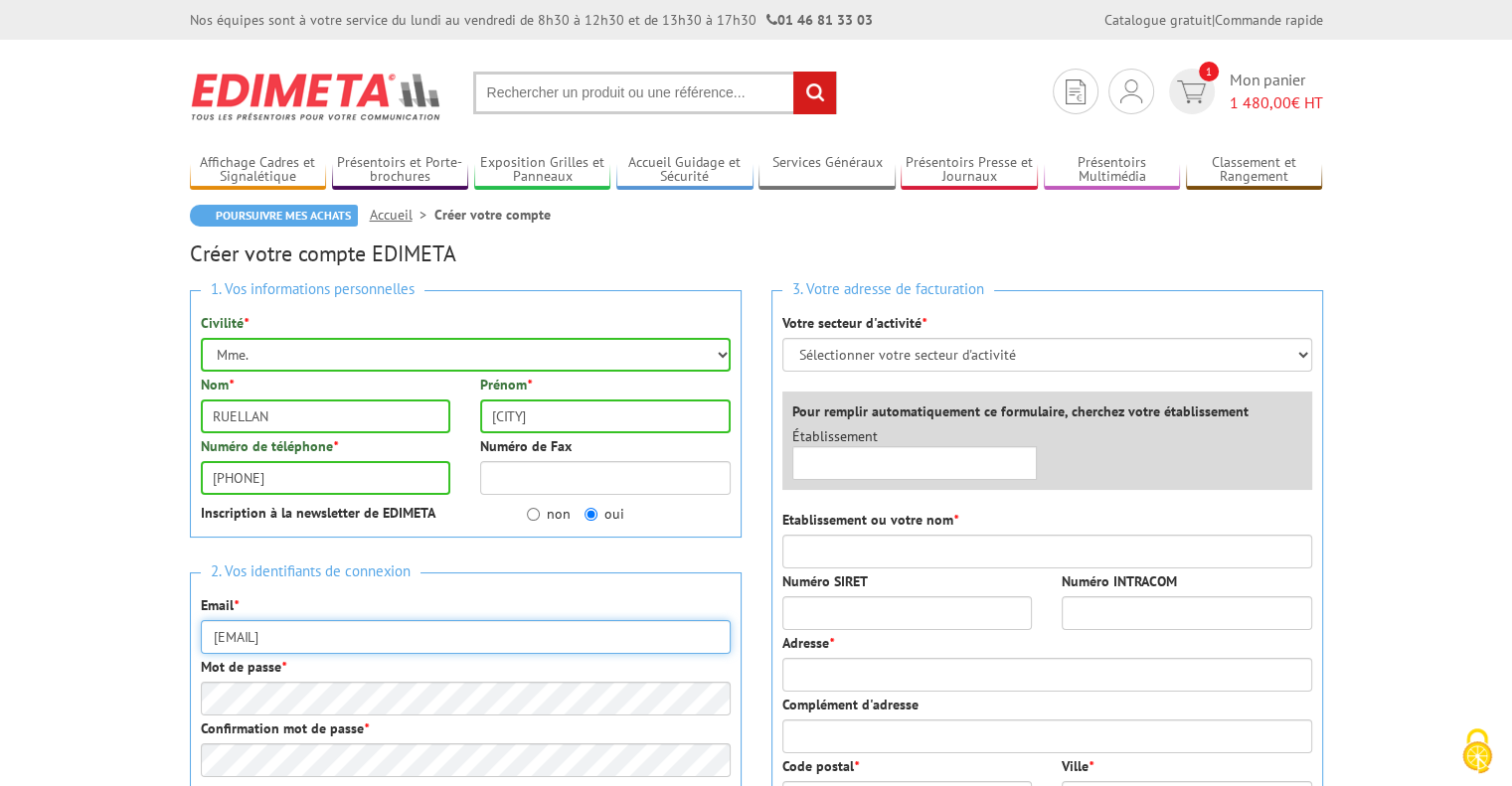 type on "ruellan@auto-44.fr" 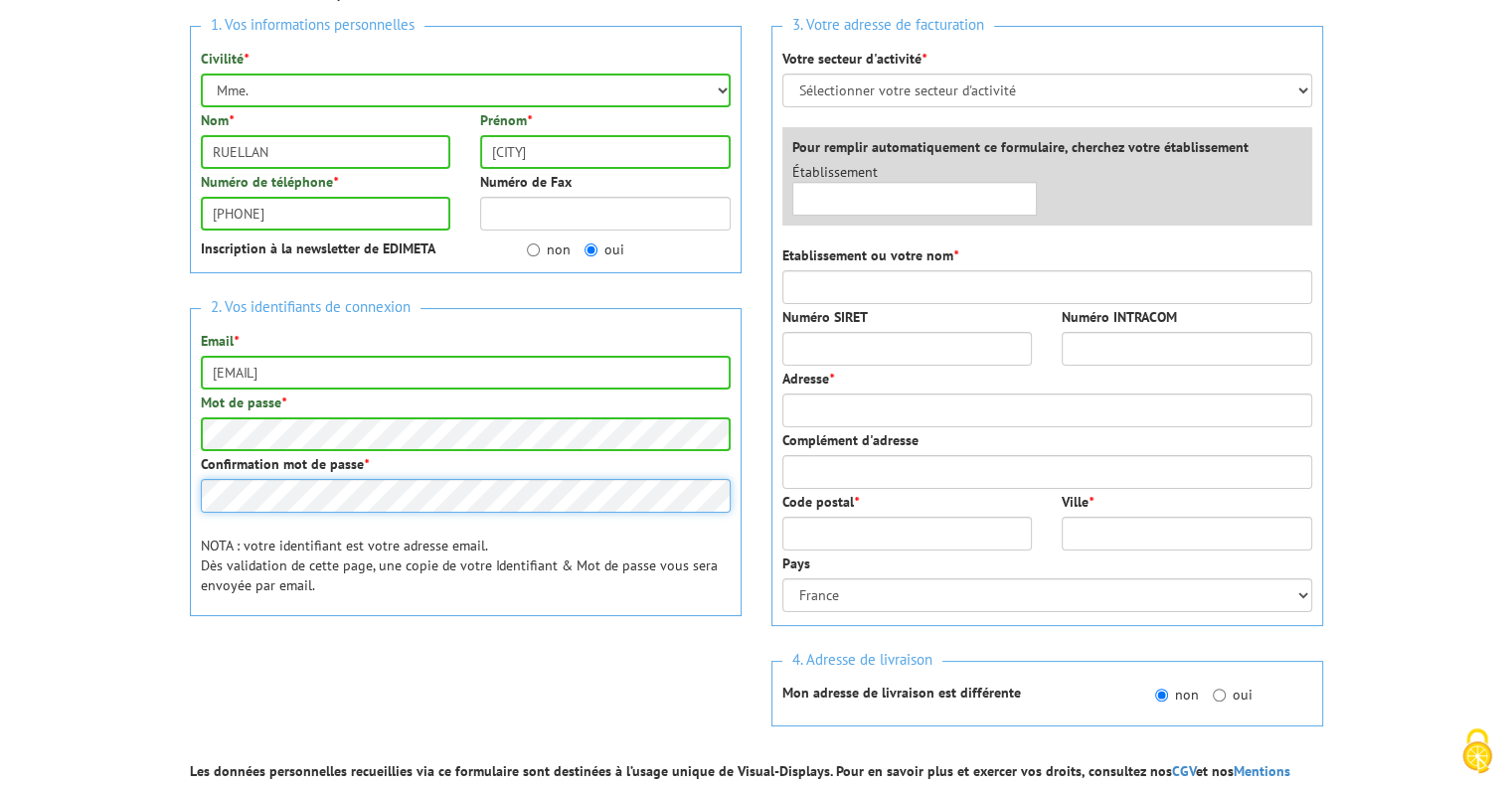 scroll, scrollTop: 314, scrollLeft: 0, axis: vertical 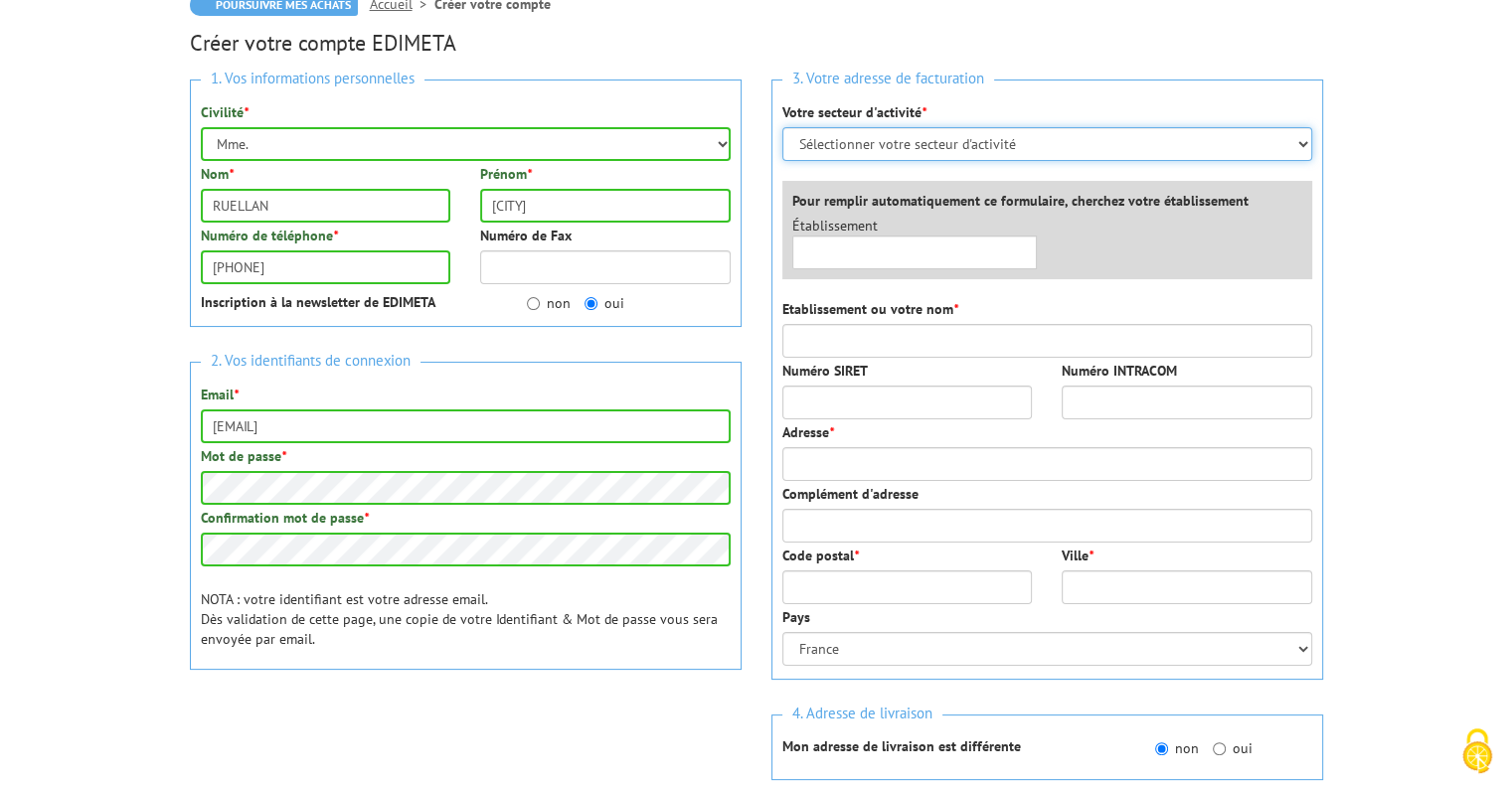 click on "Sélectionner votre secteur d'activité
Administrations et collectivités
Magasins et commerces
Entreprises du secteur privé
Comités d'entreprises" at bounding box center (1047, 144) 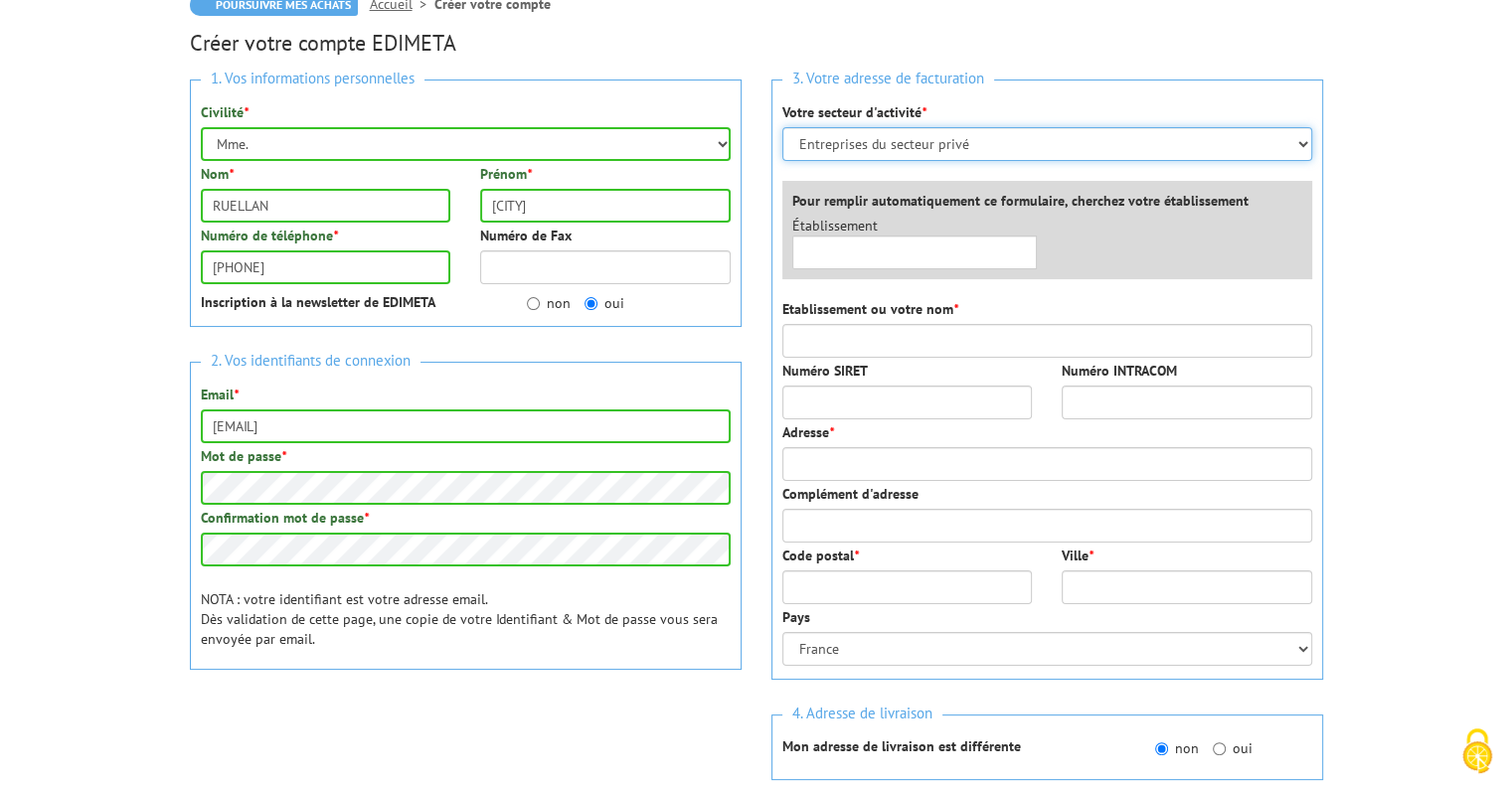 click on "Sélectionner votre secteur d'activité
Administrations et collectivités
Magasins et commerces
Entreprises du secteur privé
Comités d'entreprises" at bounding box center [1047, 144] 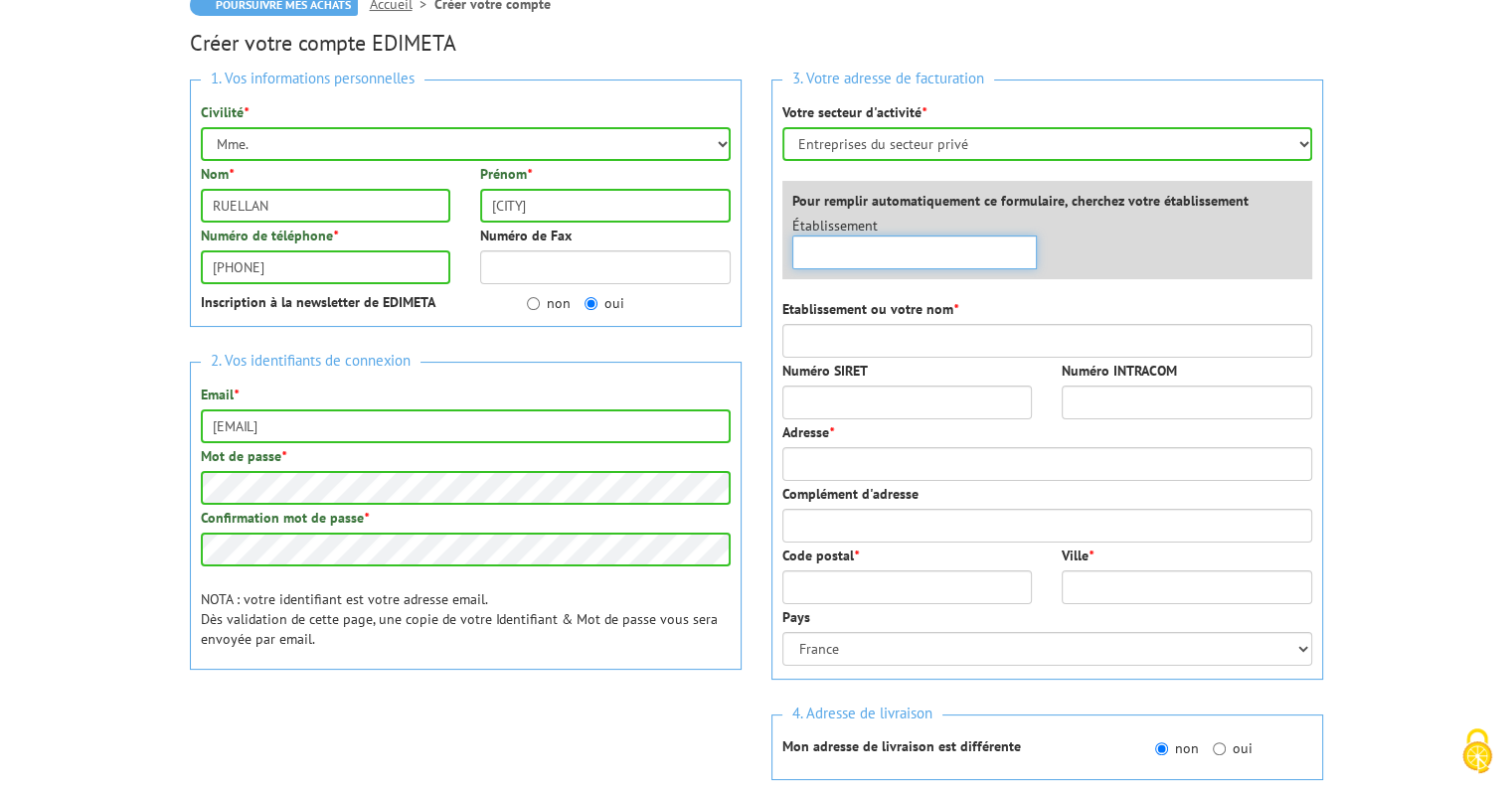 click at bounding box center [915, 252] 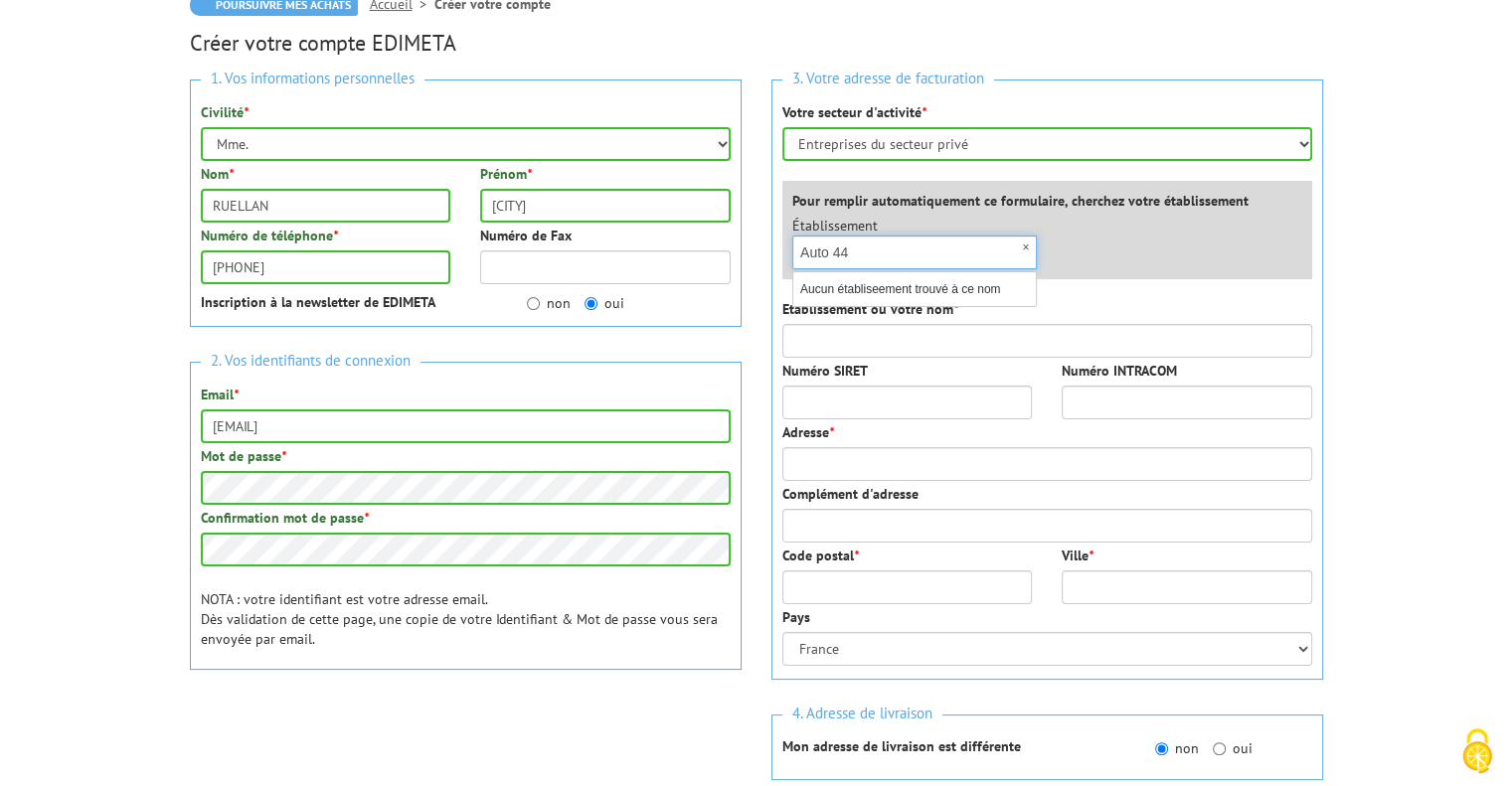 type on "Auto 44" 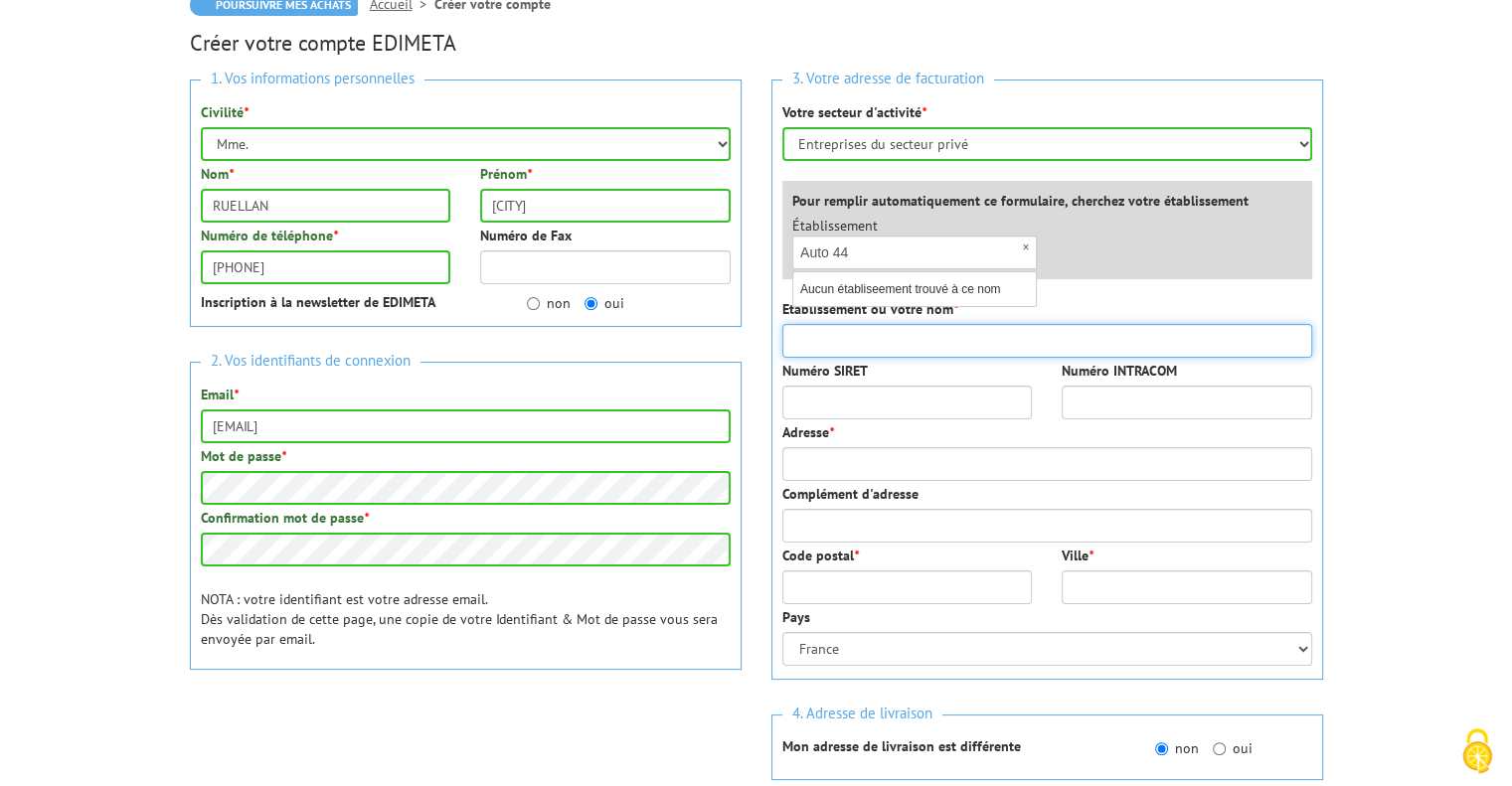 click on "Etablissement ou votre nom  *" at bounding box center (1047, 341) 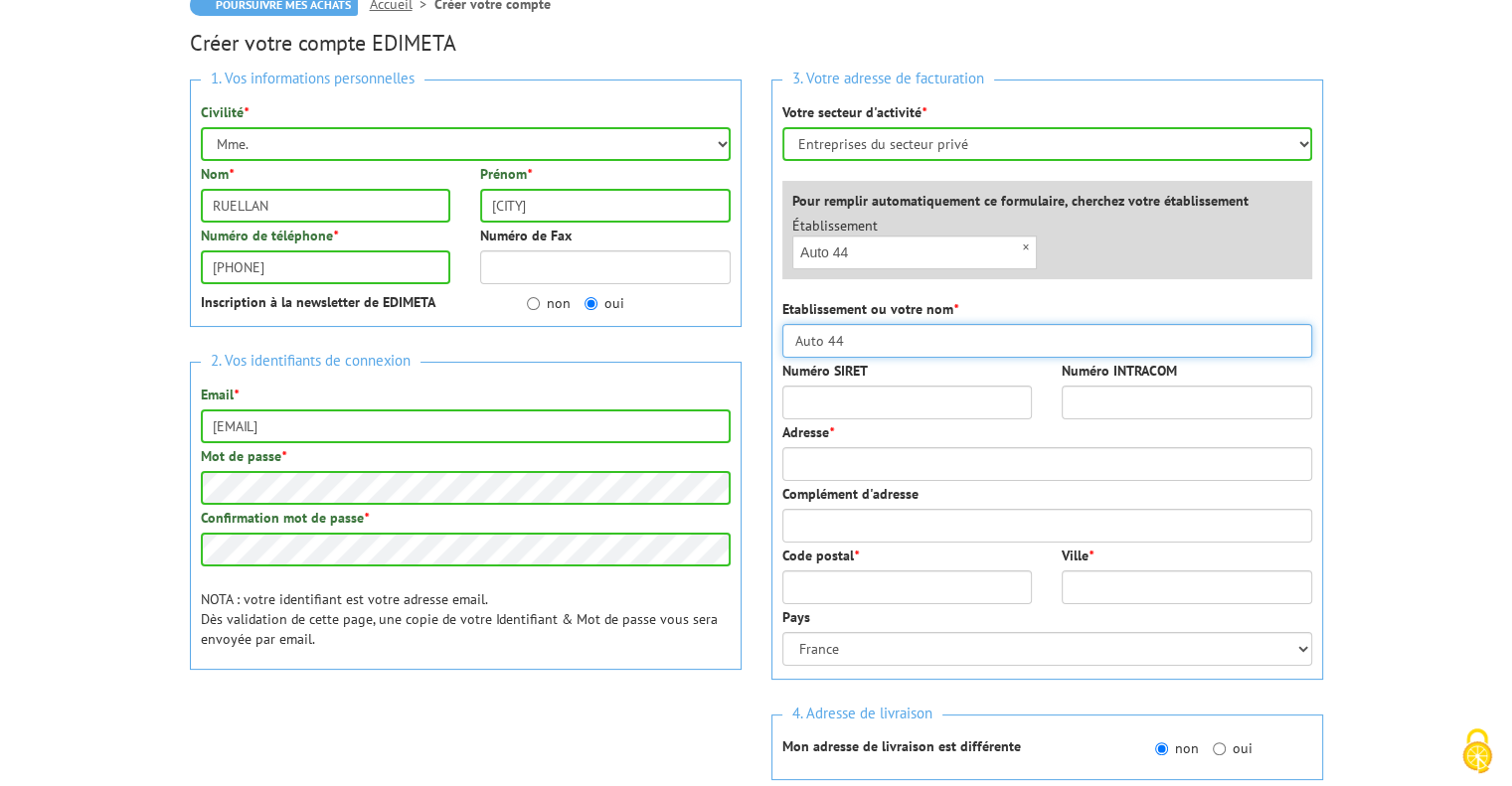 type on "Auto 44" 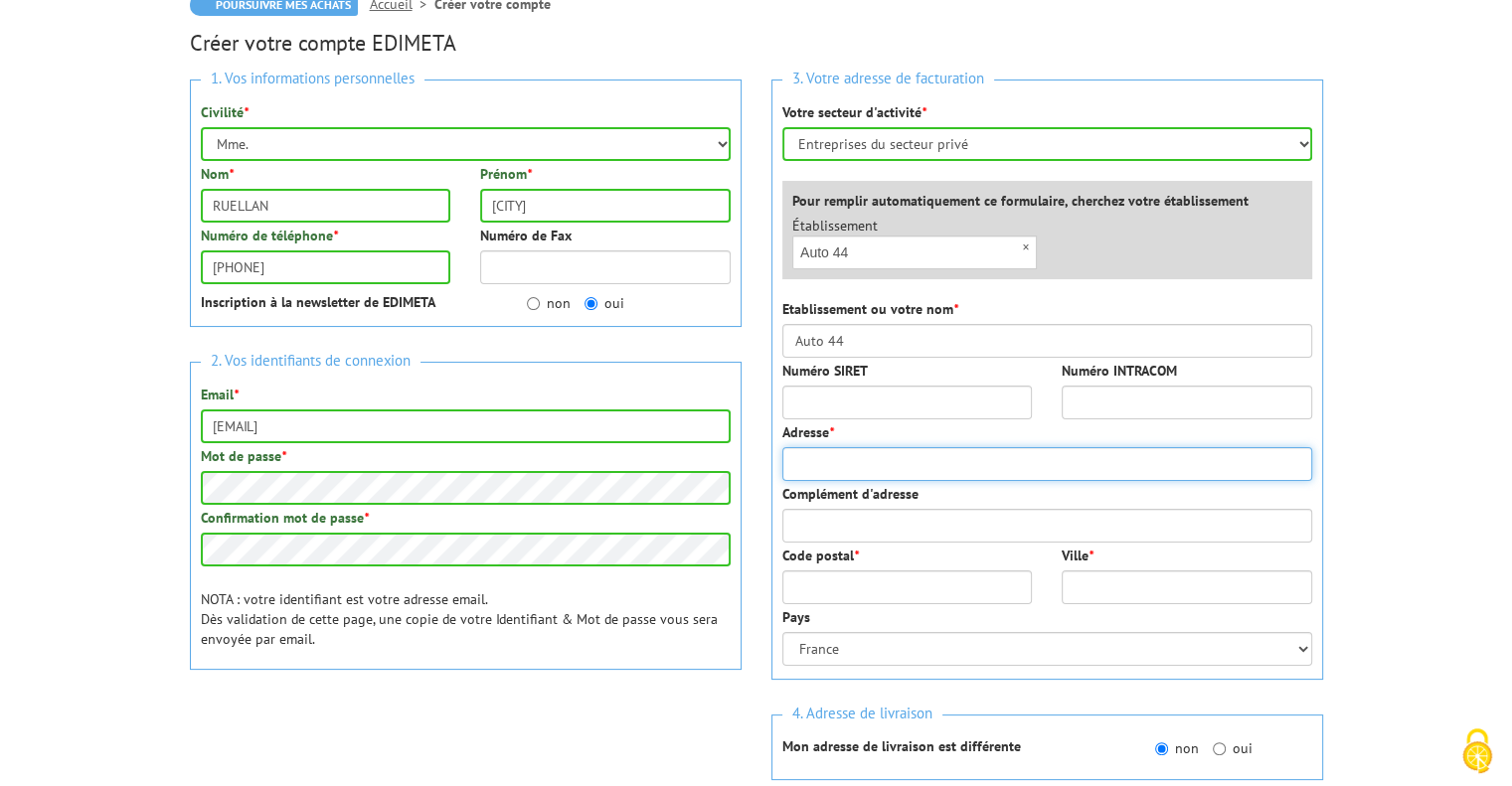 click on "Adresse  *" at bounding box center (1047, 464) 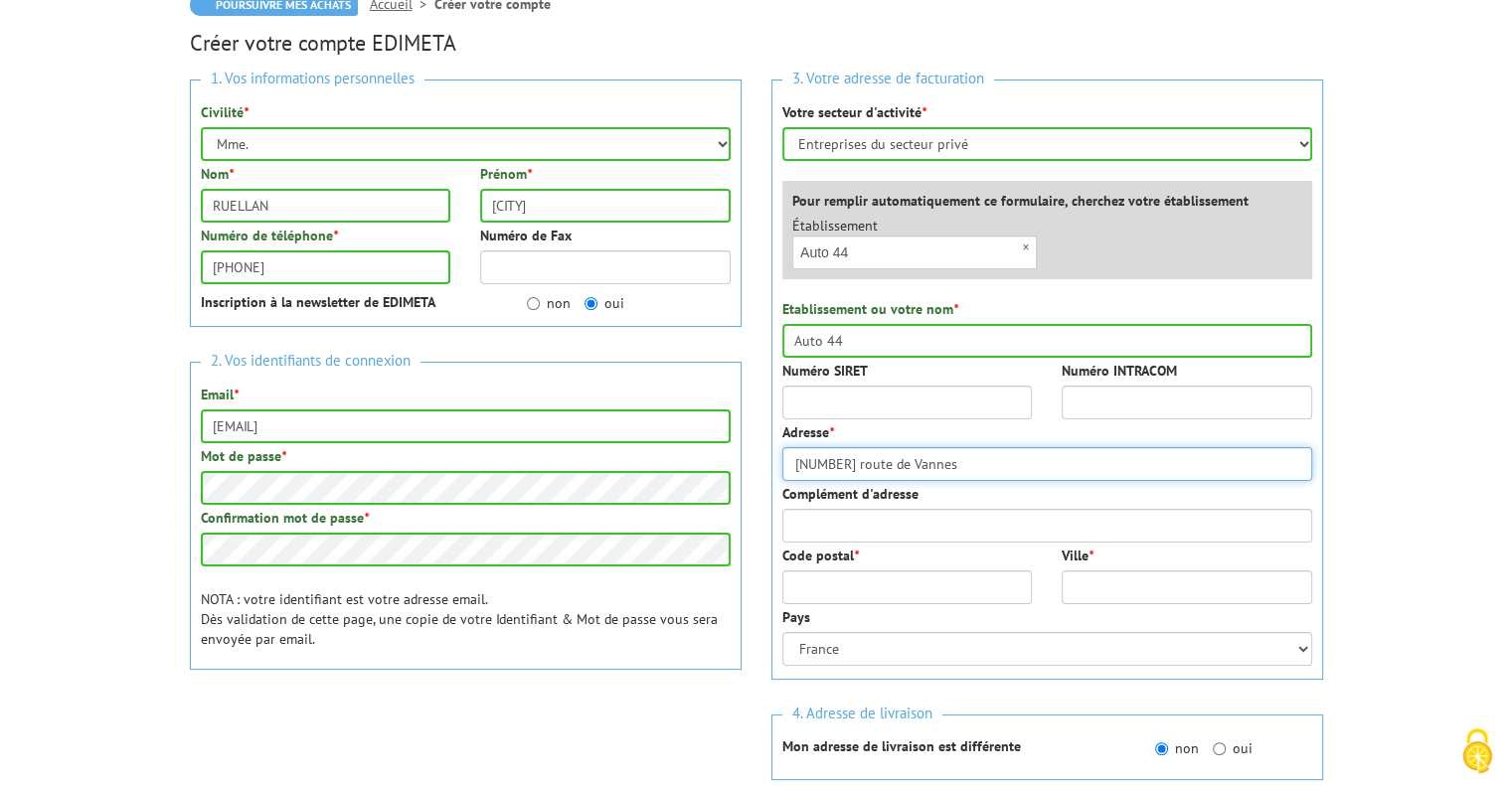 type on "310 route de Vannes" 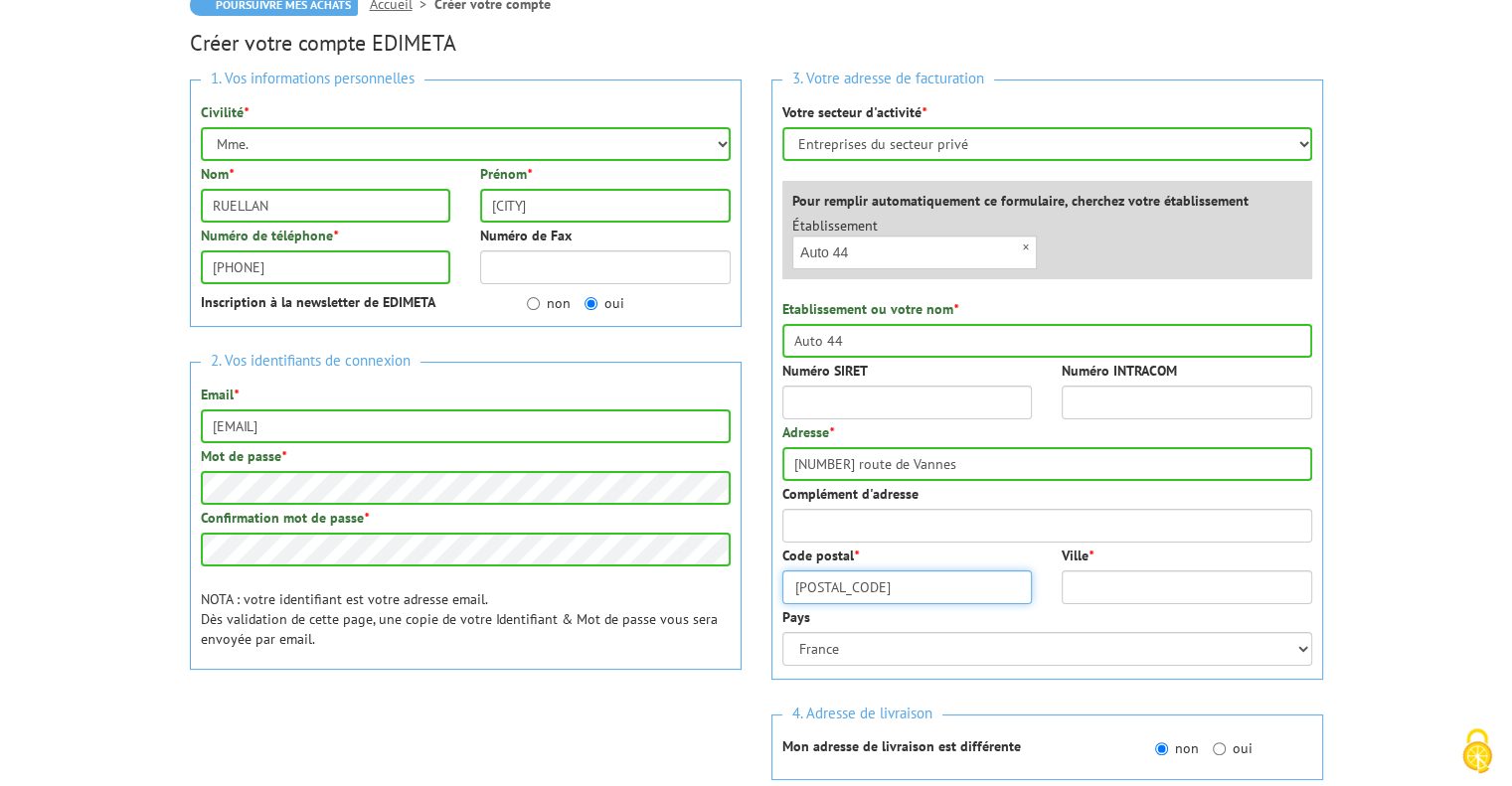 type on "44700" 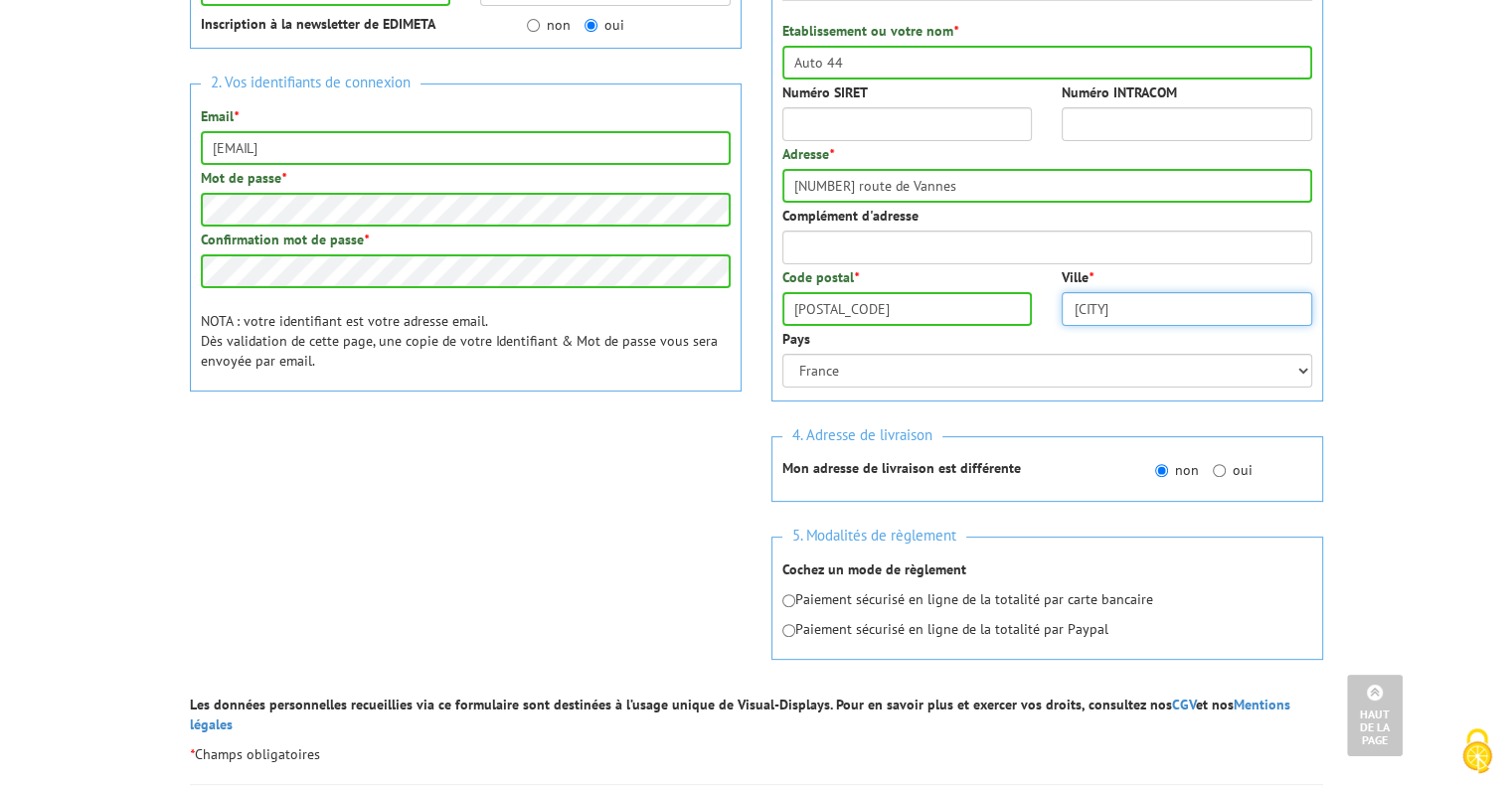 scroll, scrollTop: 493, scrollLeft: 0, axis: vertical 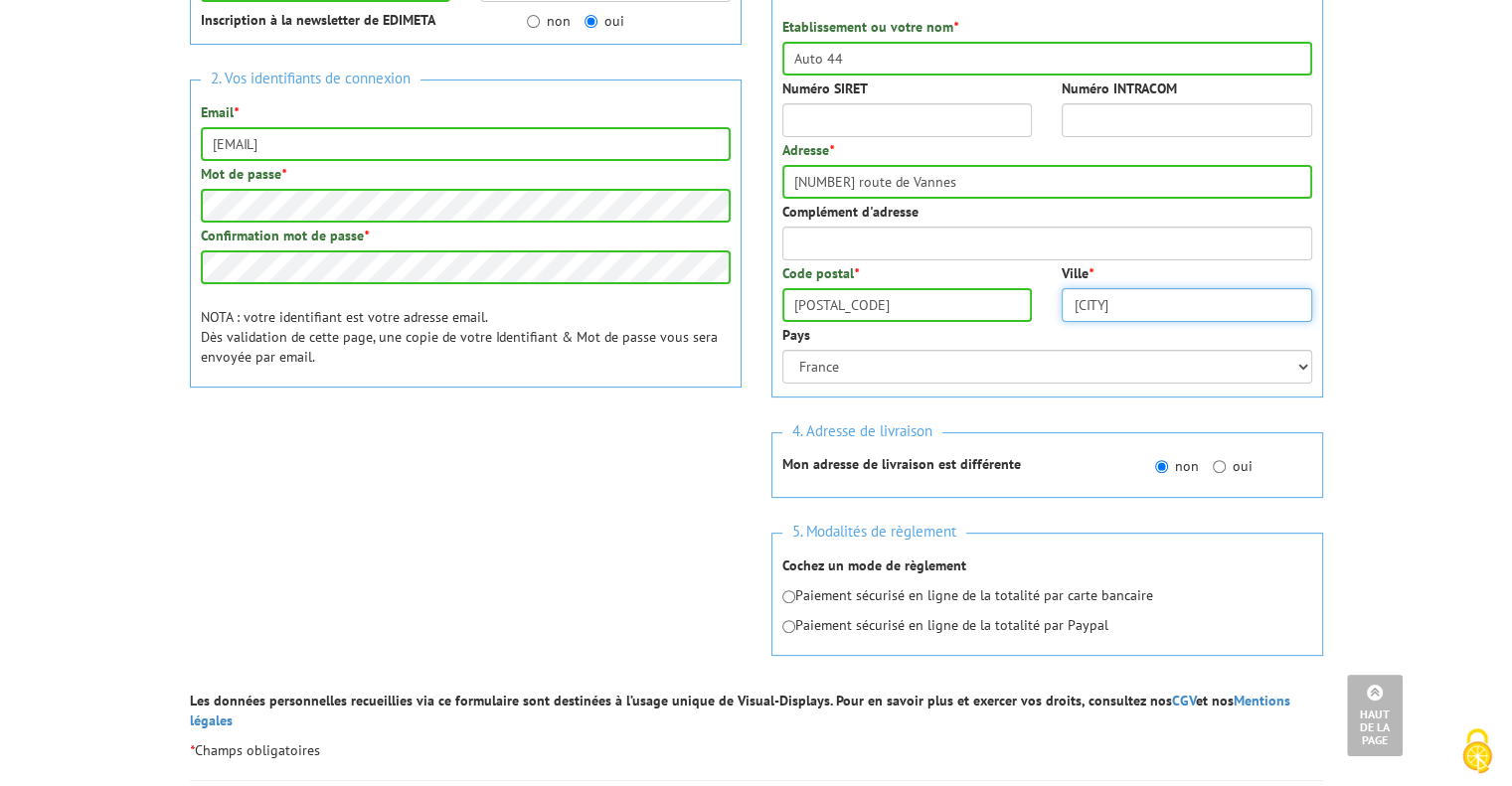 type on "Orvault" 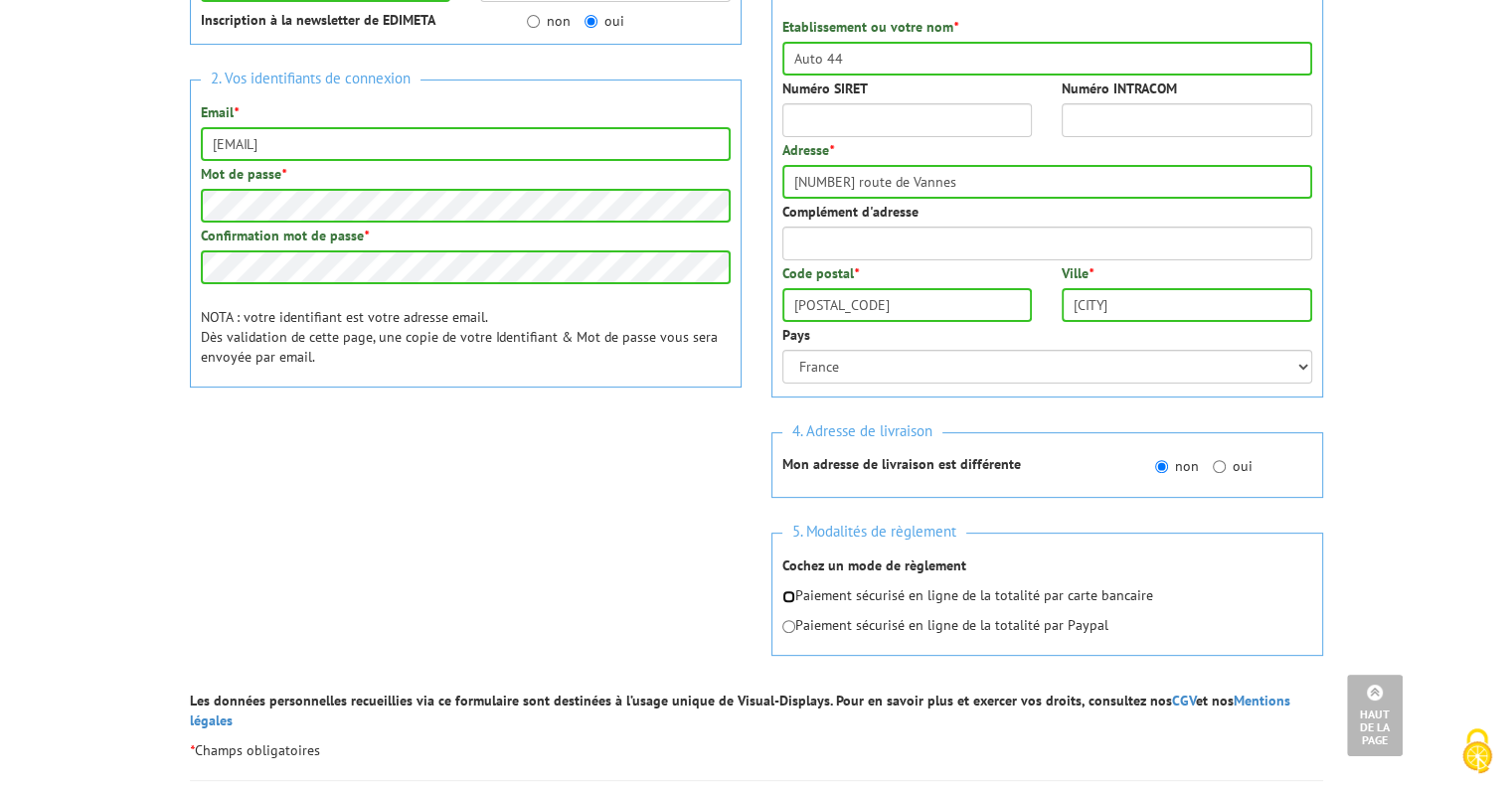 click at bounding box center (788, 596) 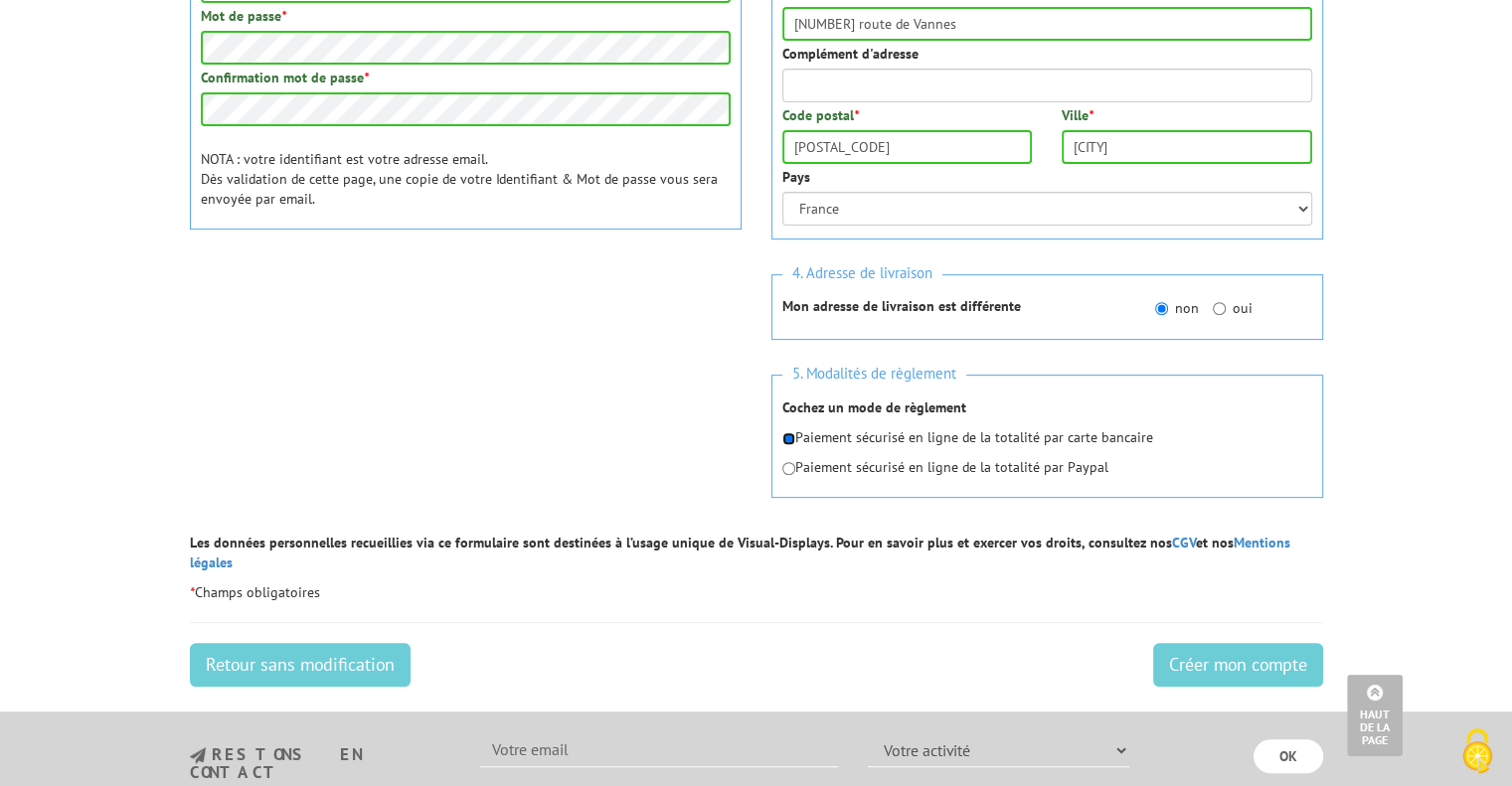 scroll, scrollTop: 652, scrollLeft: 0, axis: vertical 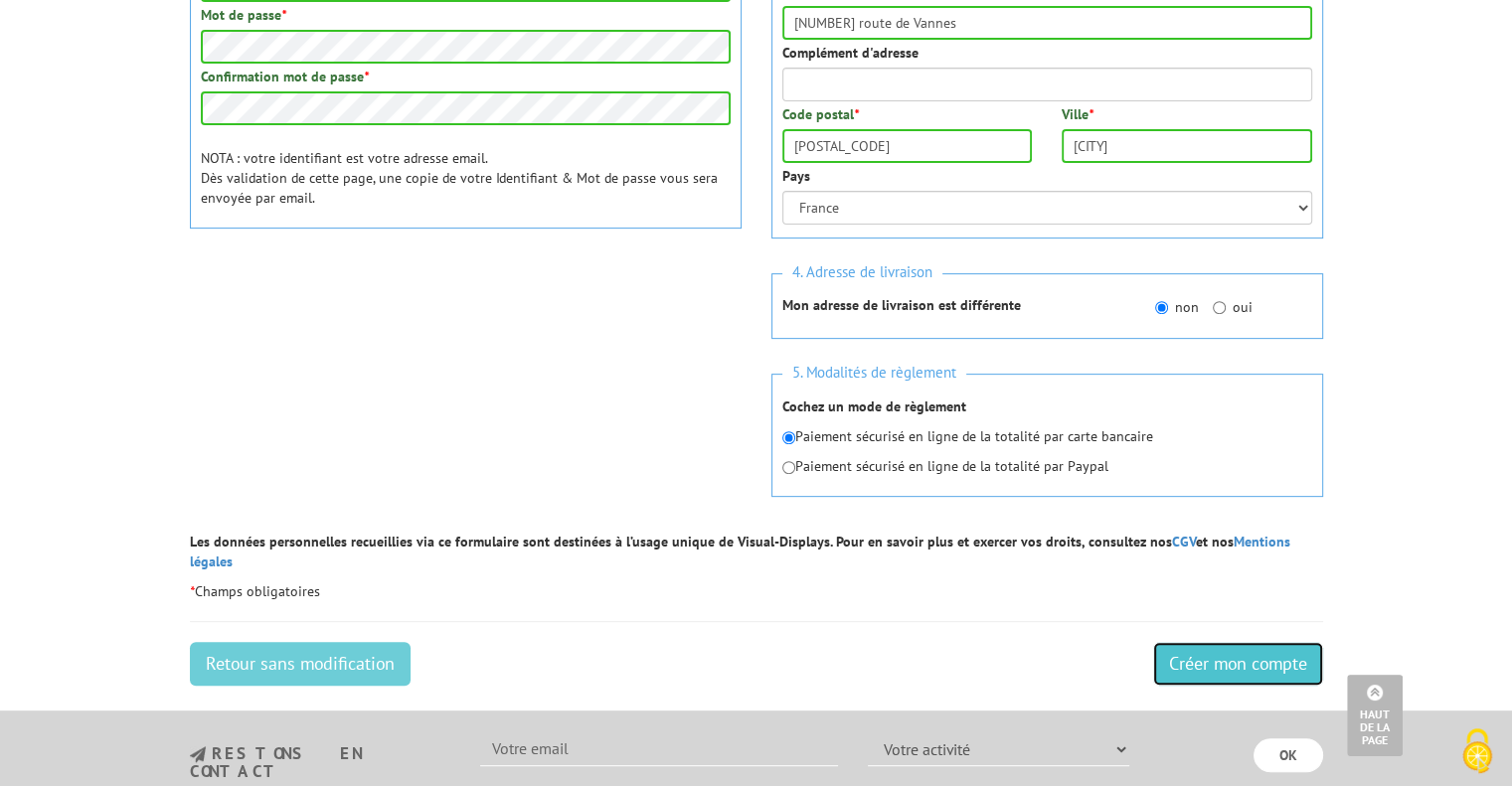 click on "Créer mon compte" at bounding box center (1238, 664) 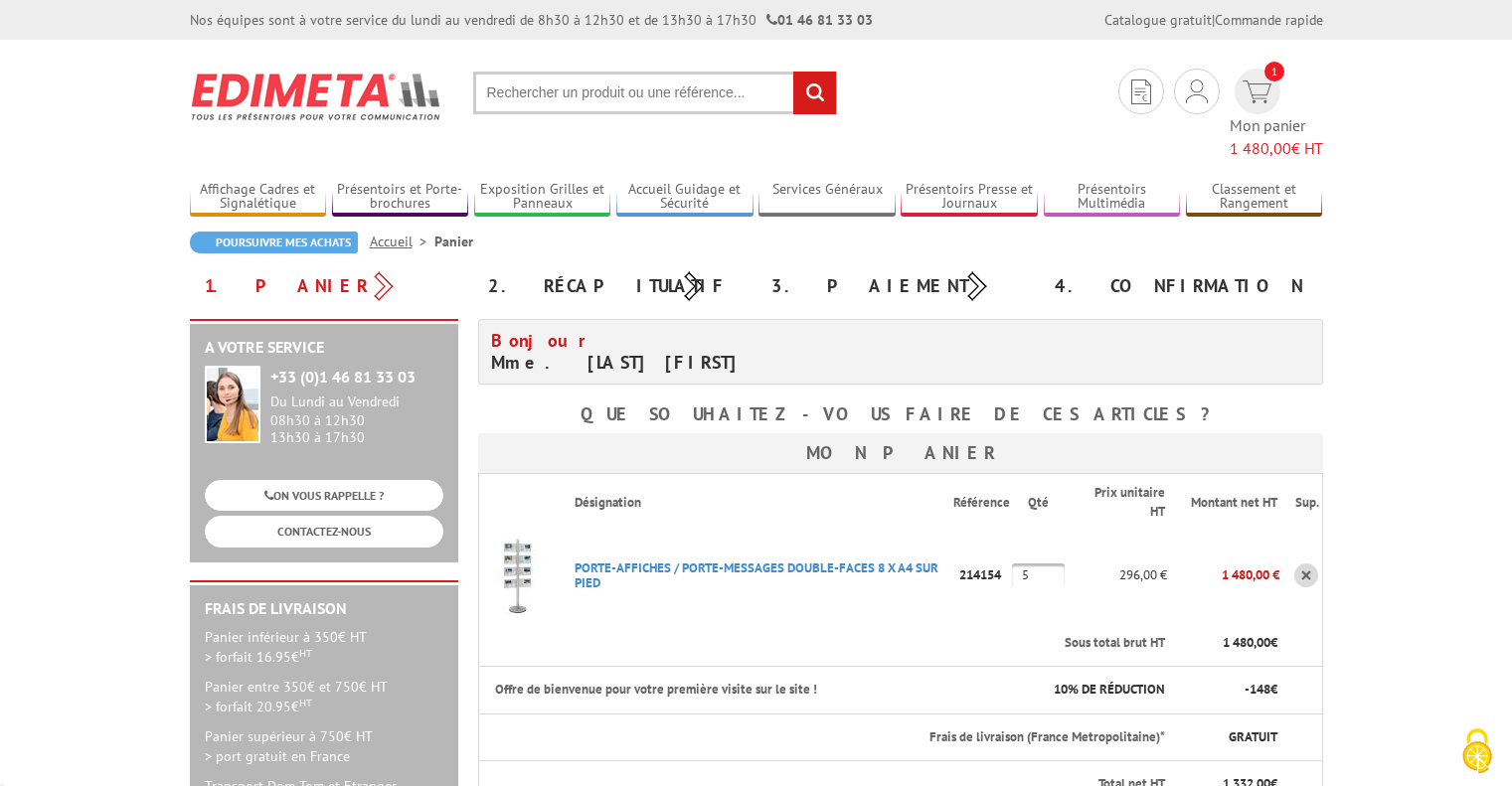 scroll, scrollTop: 0, scrollLeft: 0, axis: both 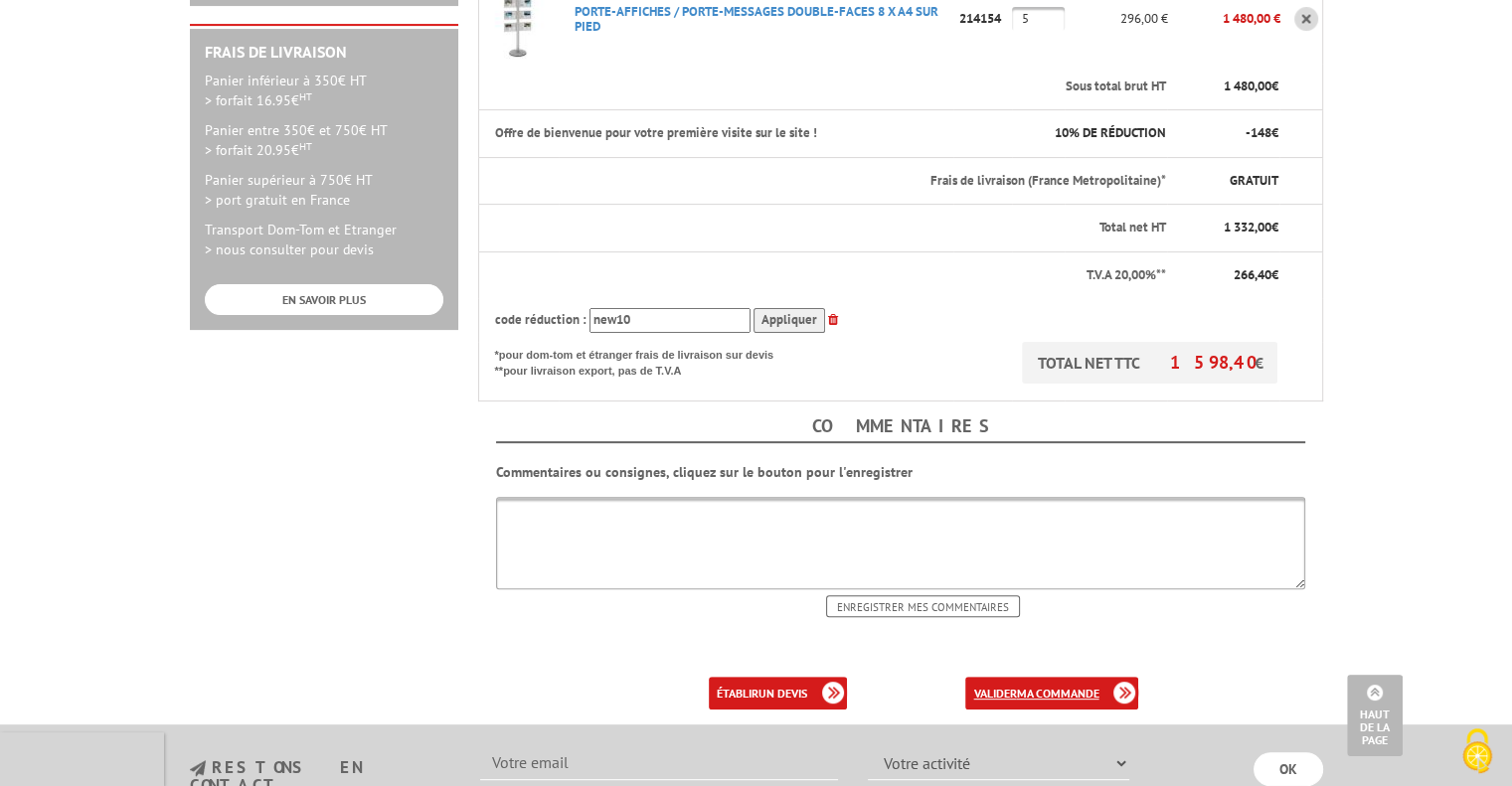 click on "ma commande" at bounding box center [1057, 693] 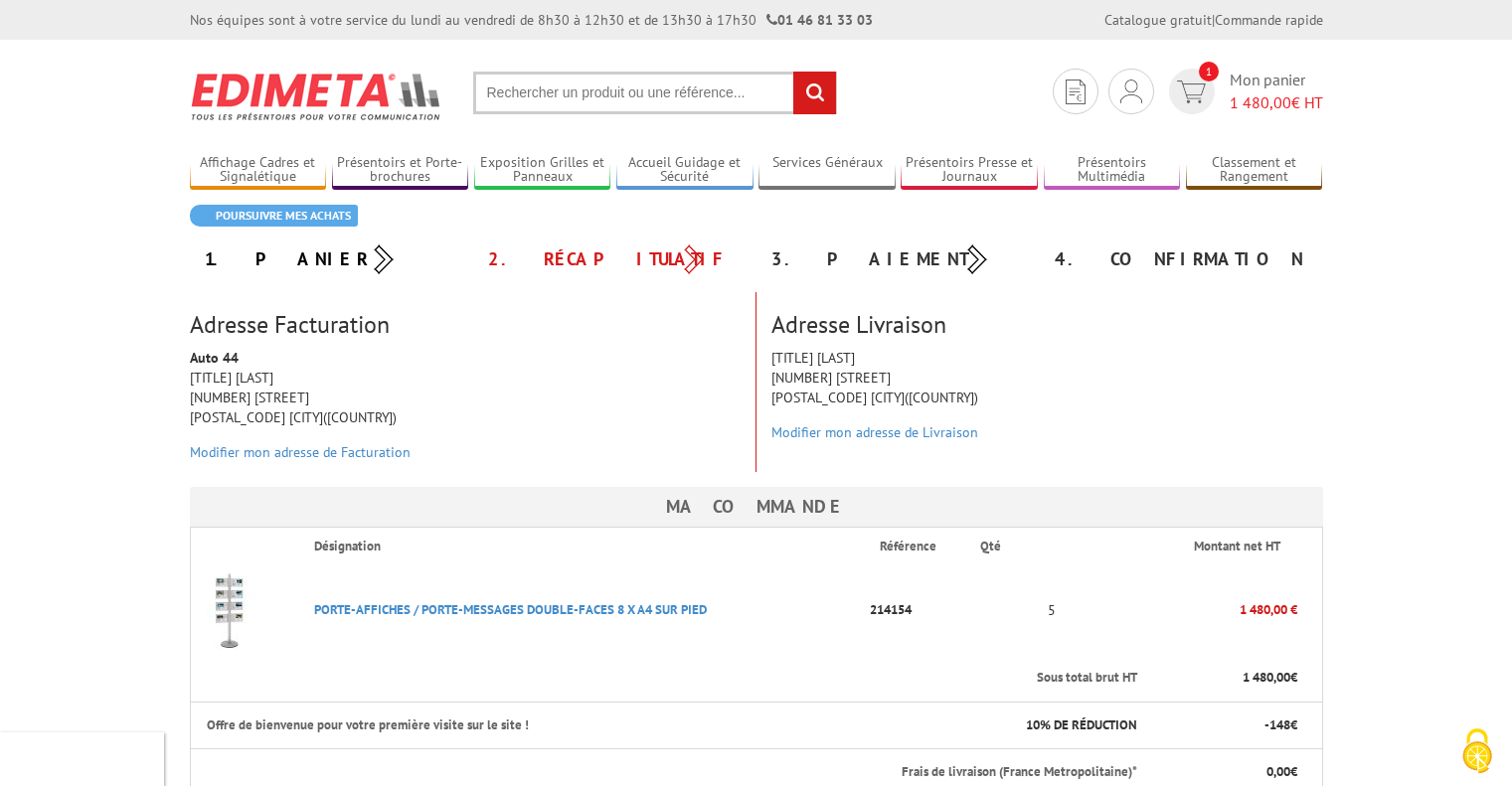 scroll, scrollTop: 0, scrollLeft: 0, axis: both 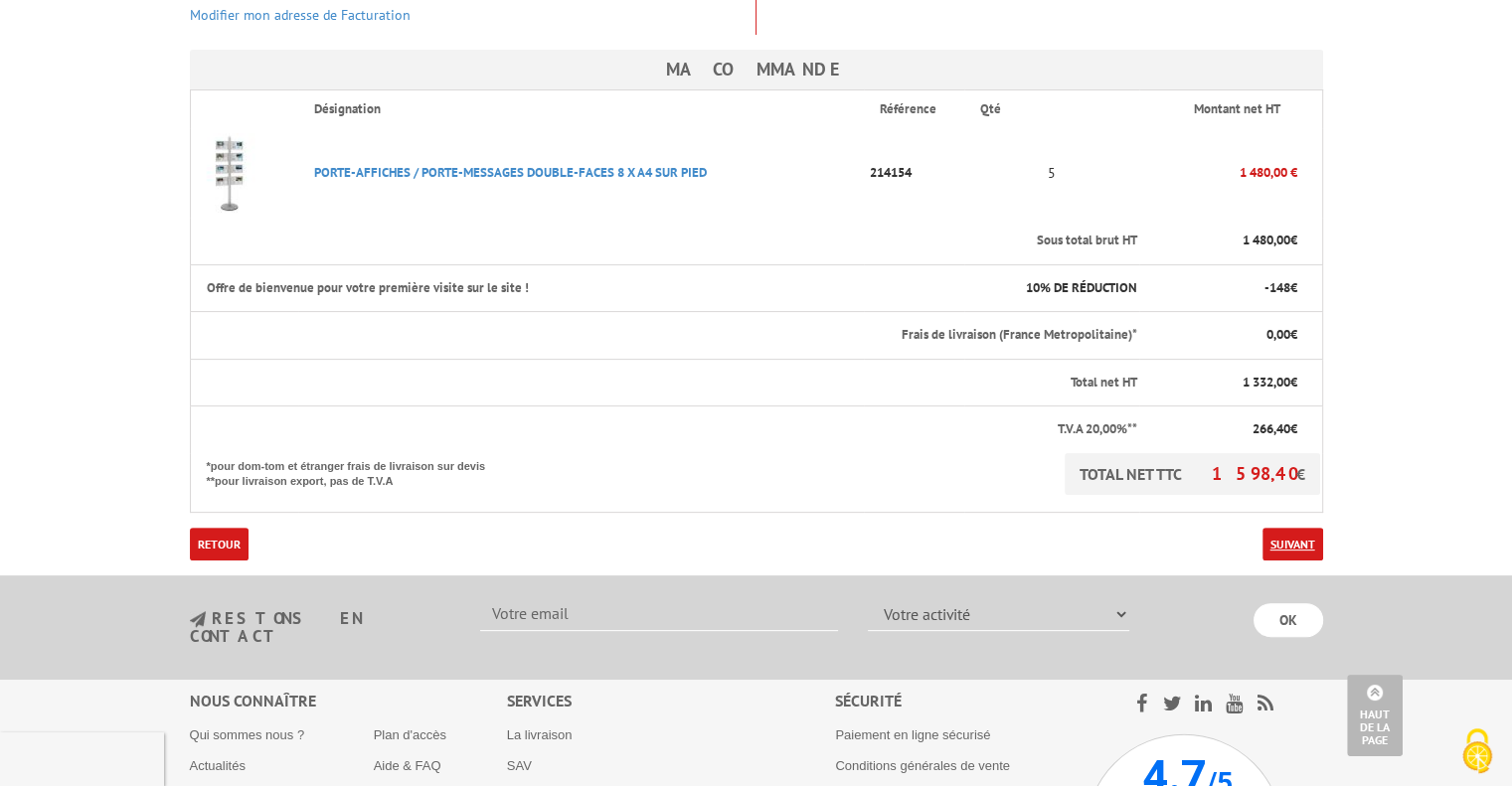 click on "Suivant" at bounding box center [1292, 544] 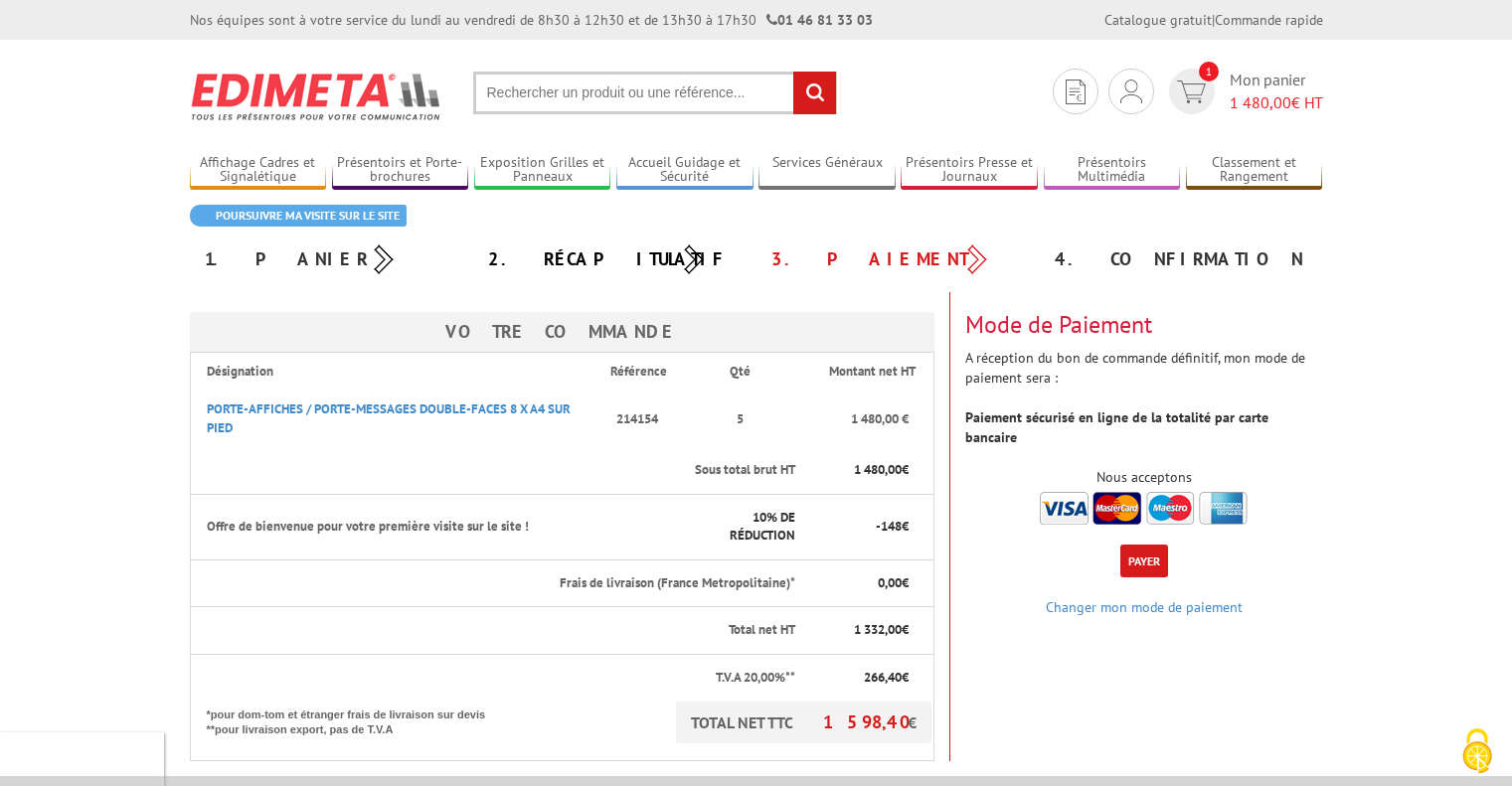 scroll, scrollTop: 0, scrollLeft: 0, axis: both 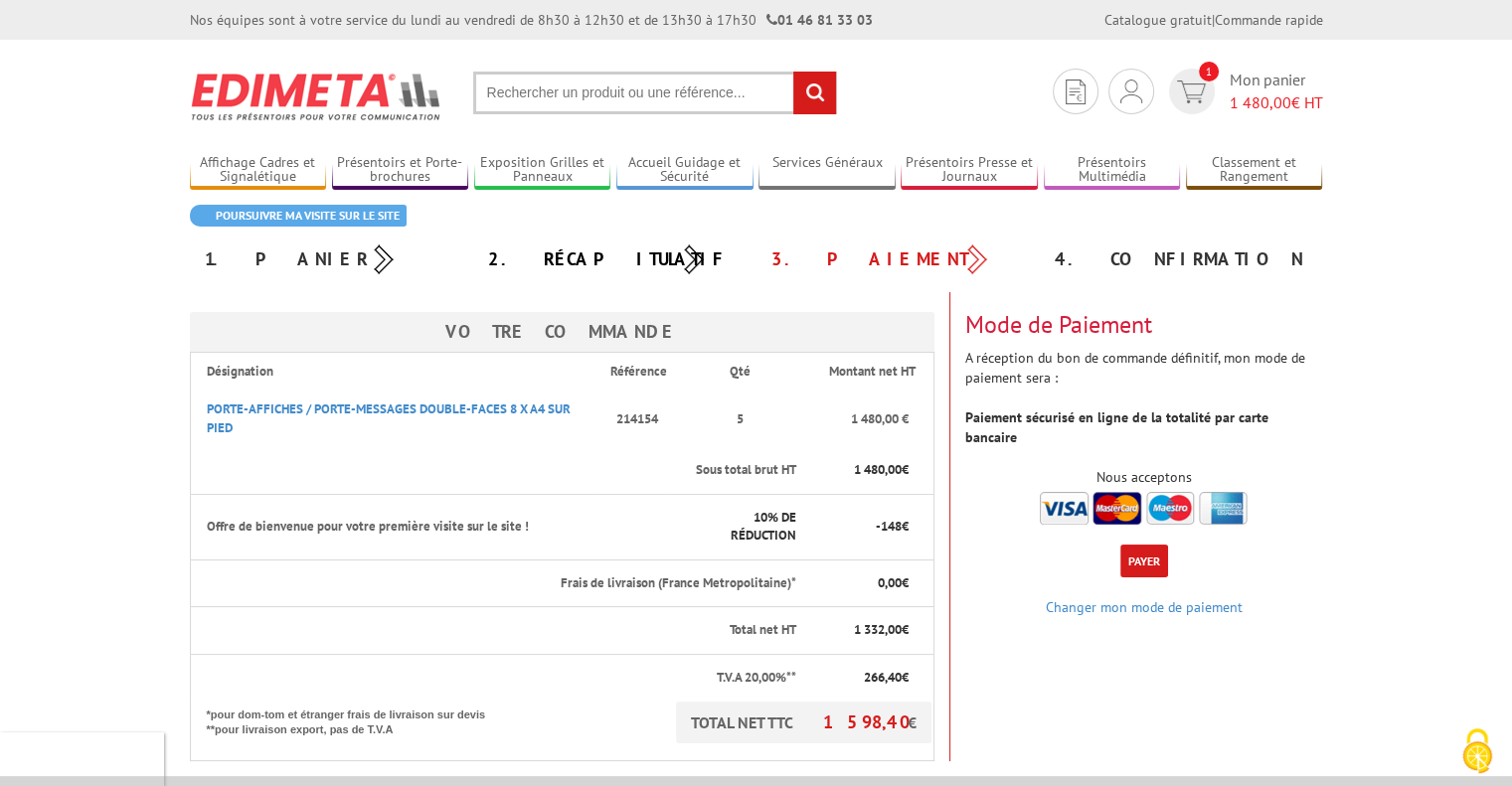click on "Payer" at bounding box center [1144, 560] 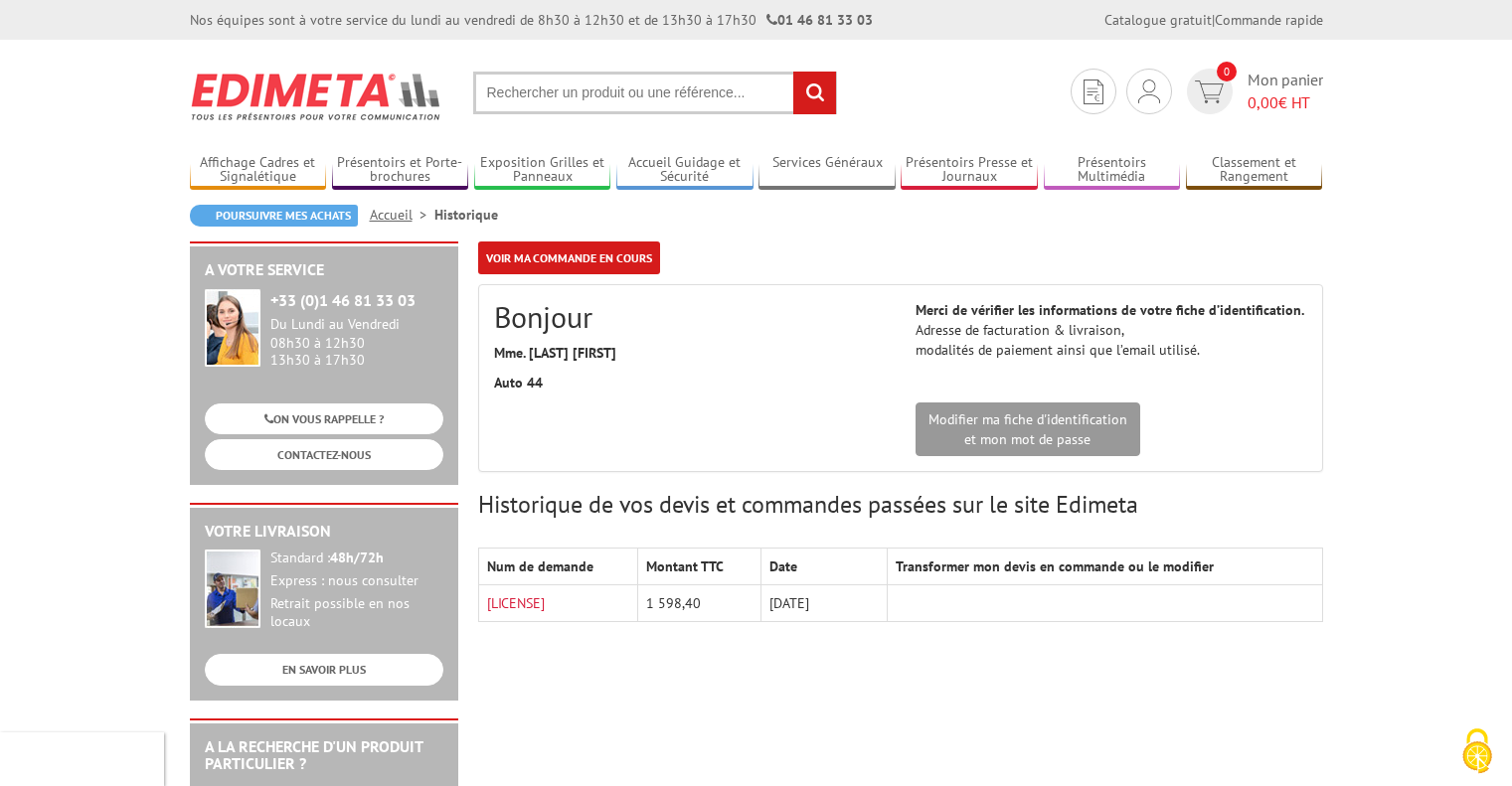 scroll, scrollTop: 0, scrollLeft: 0, axis: both 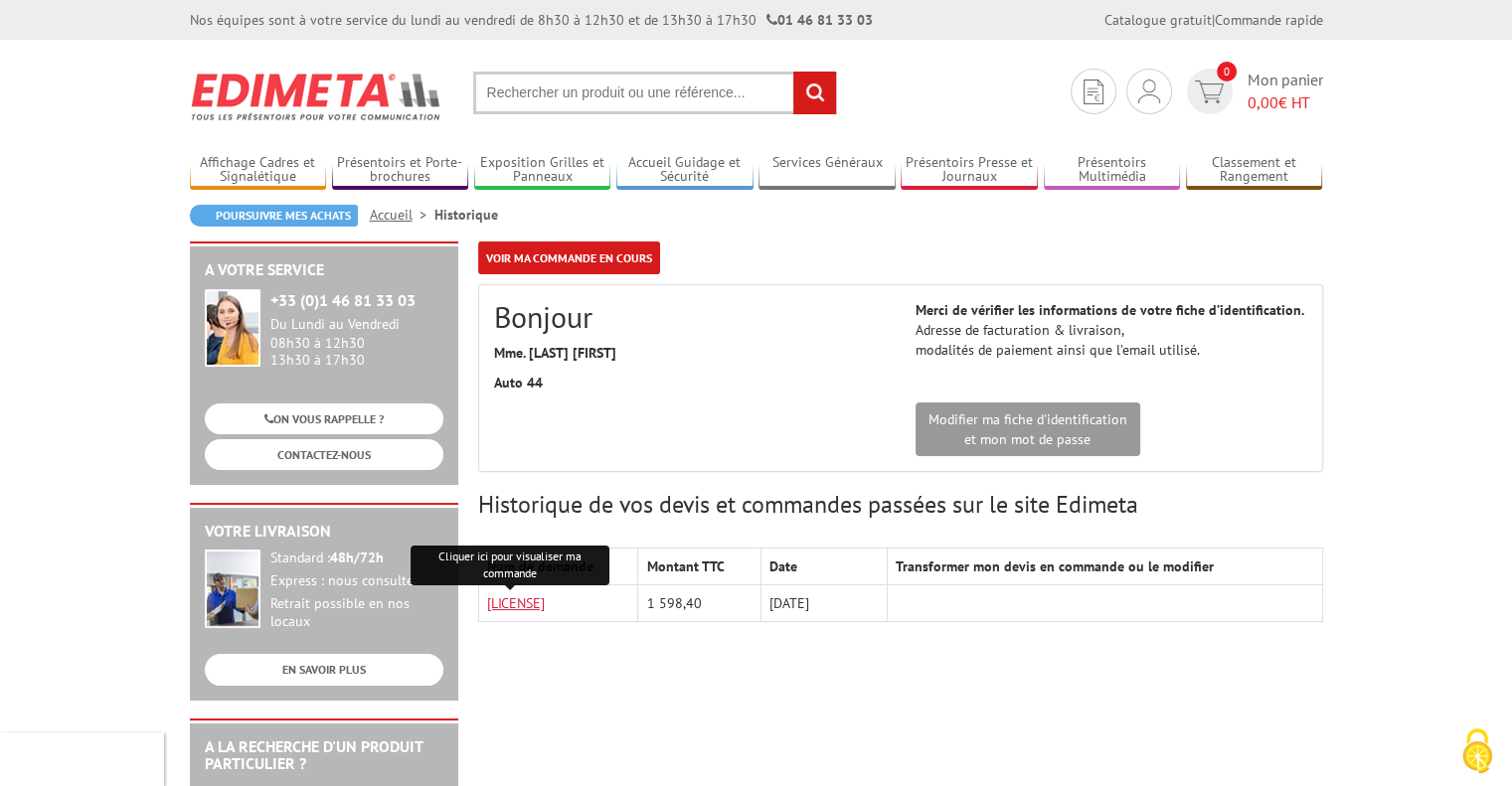 click on "[LICENSE]" at bounding box center (516, 603) 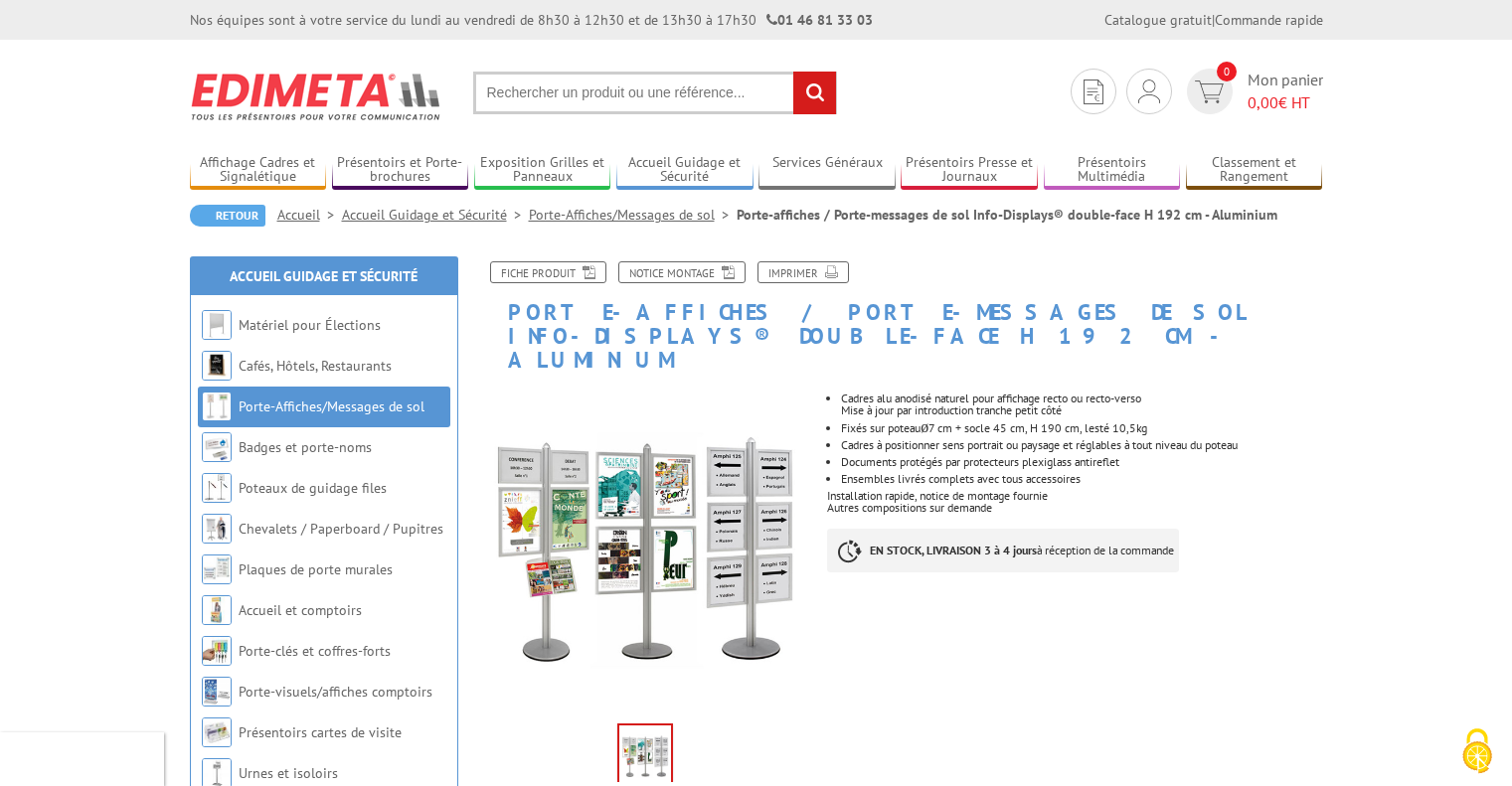 scroll, scrollTop: 0, scrollLeft: 0, axis: both 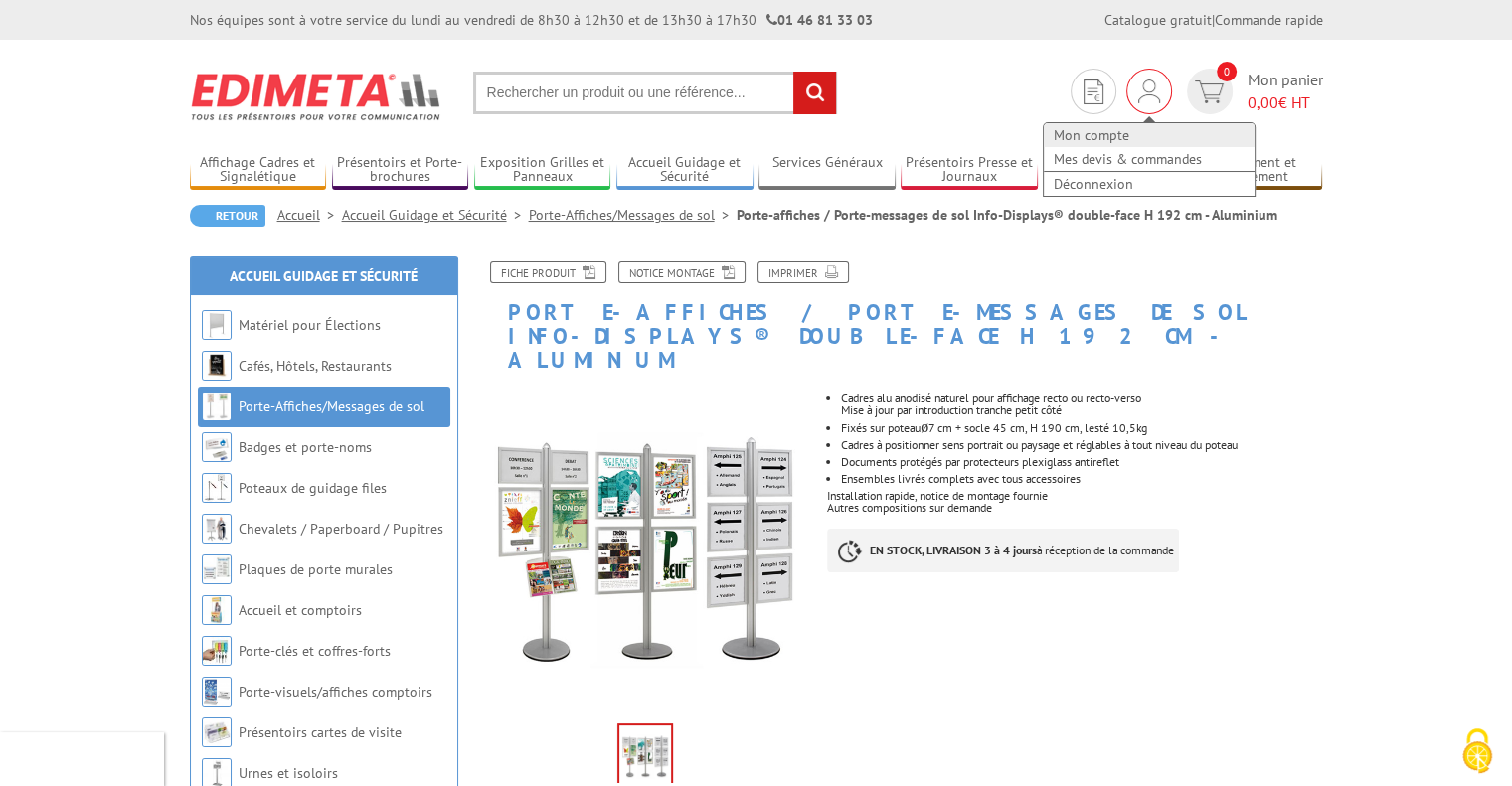 click on "Mon compte" at bounding box center [1149, 135] 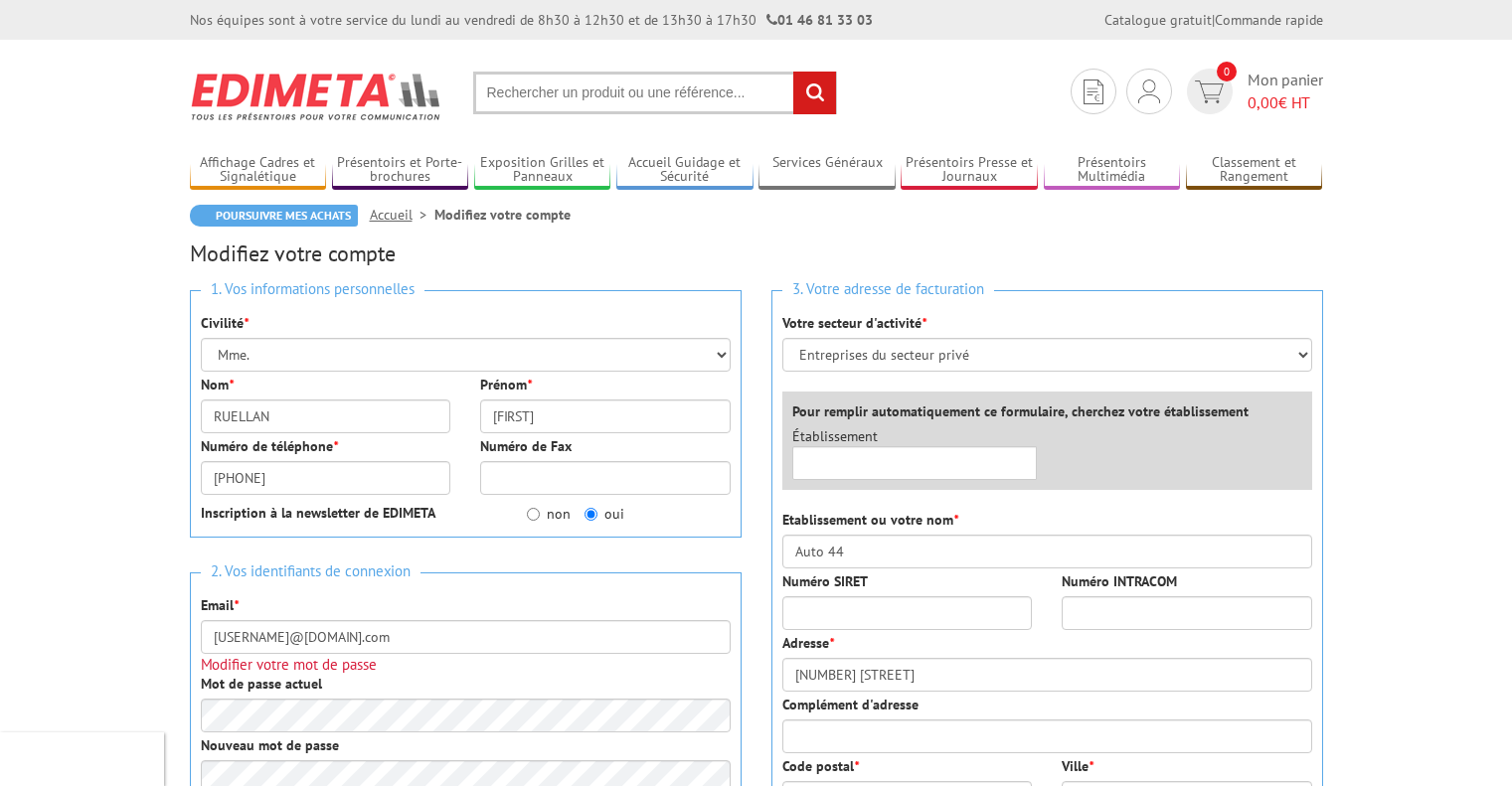 scroll, scrollTop: 0, scrollLeft: 0, axis: both 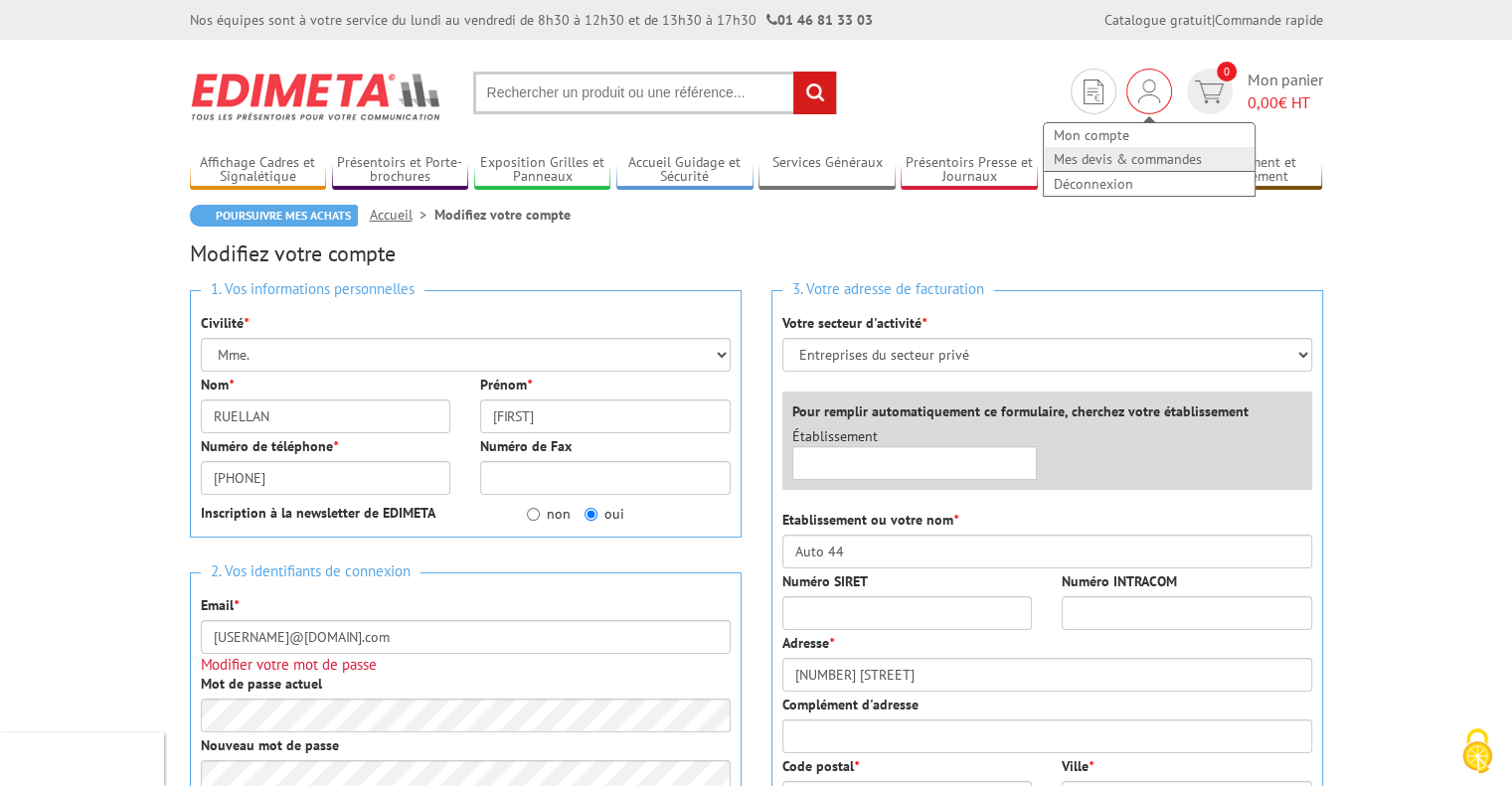 click on "Mes devis & commandes" at bounding box center (1149, 159) 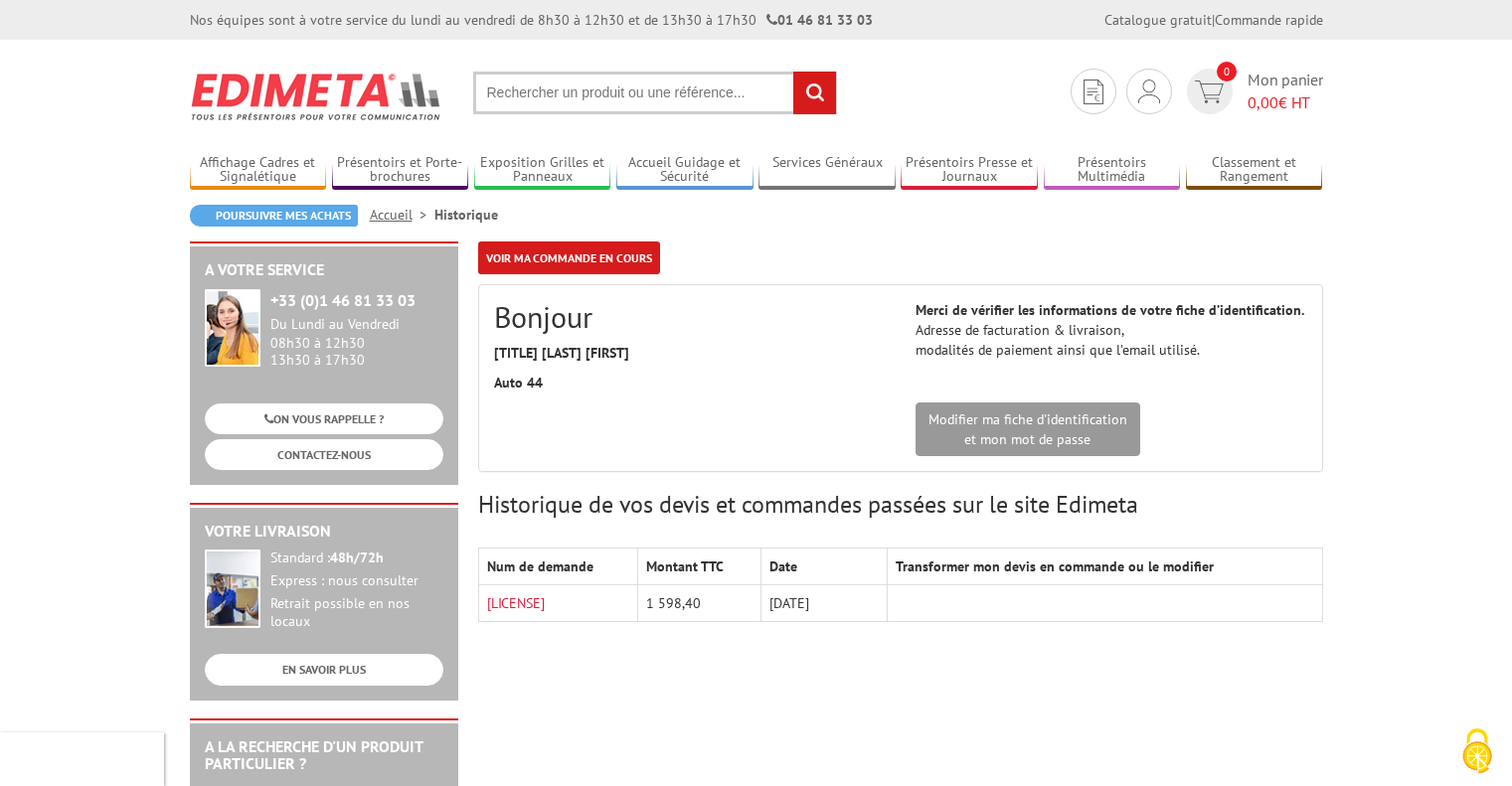 scroll, scrollTop: 0, scrollLeft: 0, axis: both 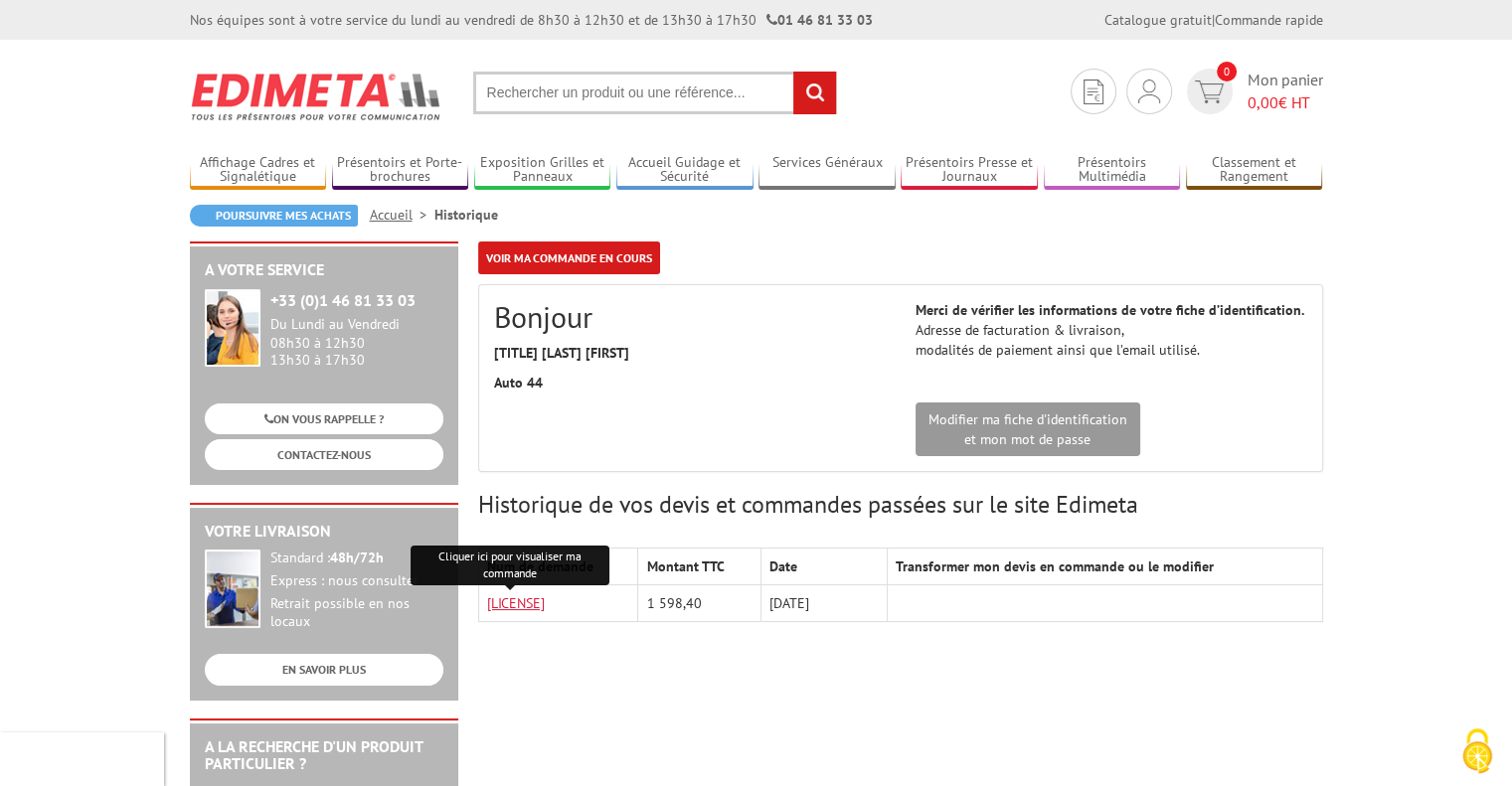 click on "[LICENSE]" at bounding box center (516, 603) 